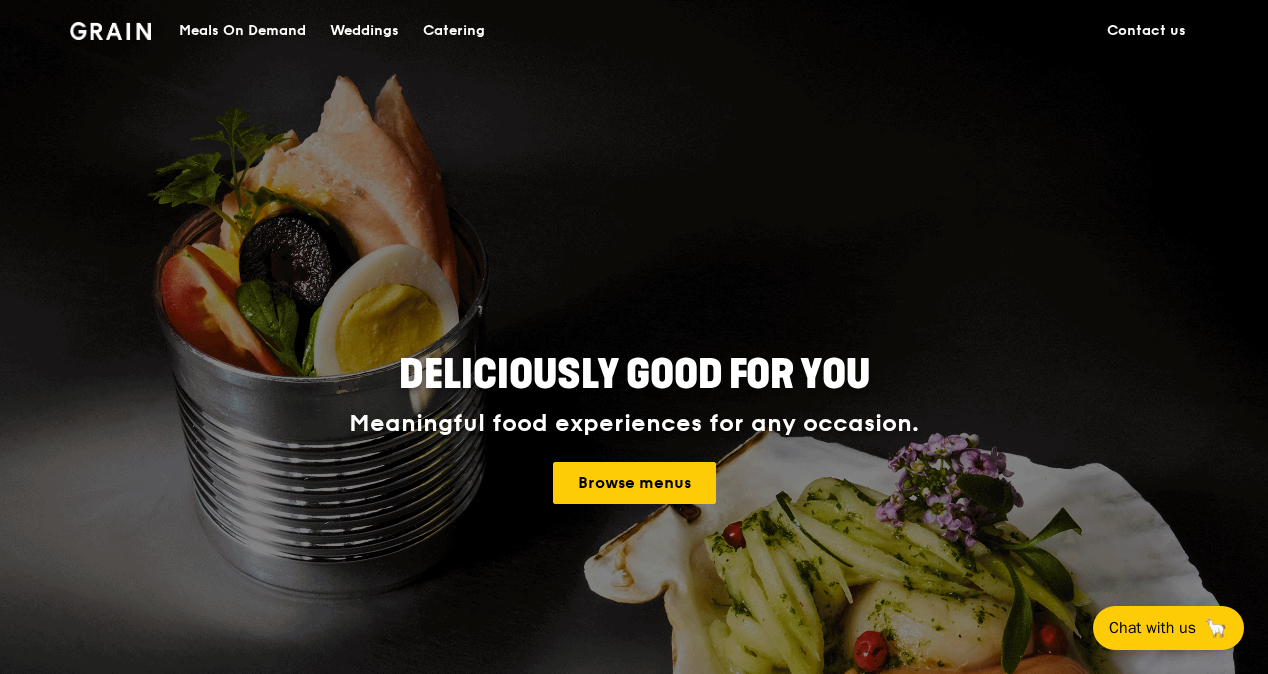 scroll, scrollTop: 0, scrollLeft: 0, axis: both 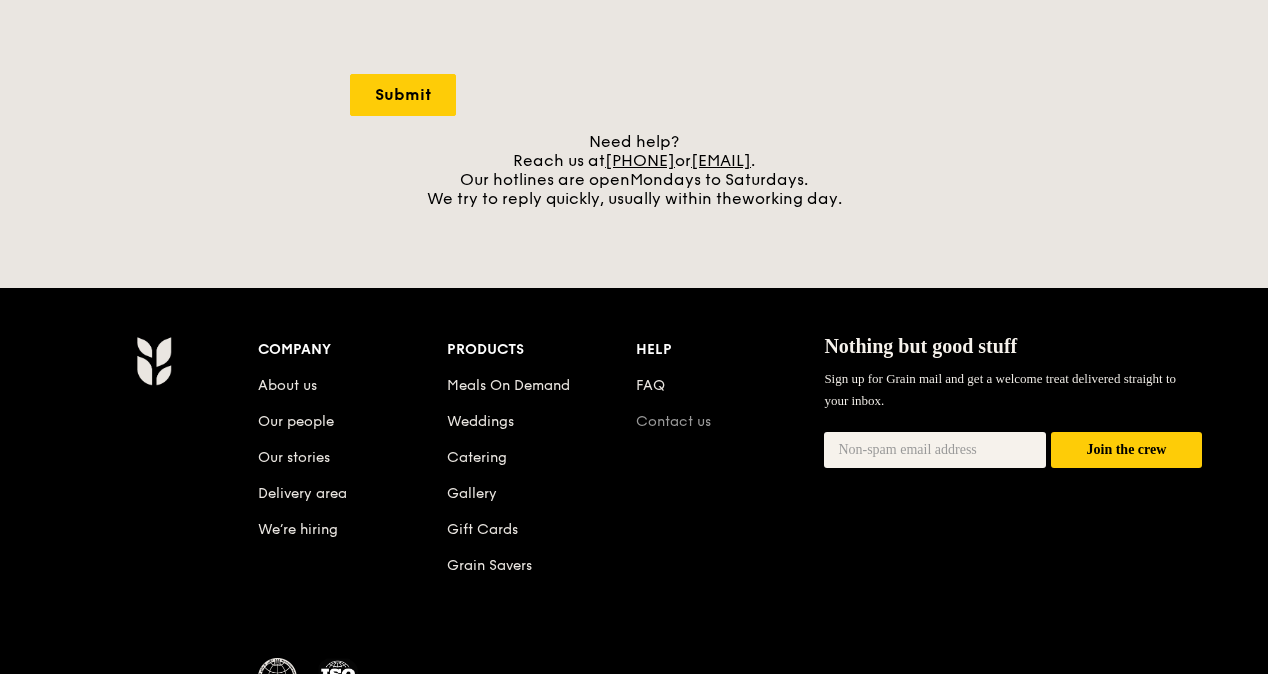 click on "Contact us" at bounding box center [673, 421] 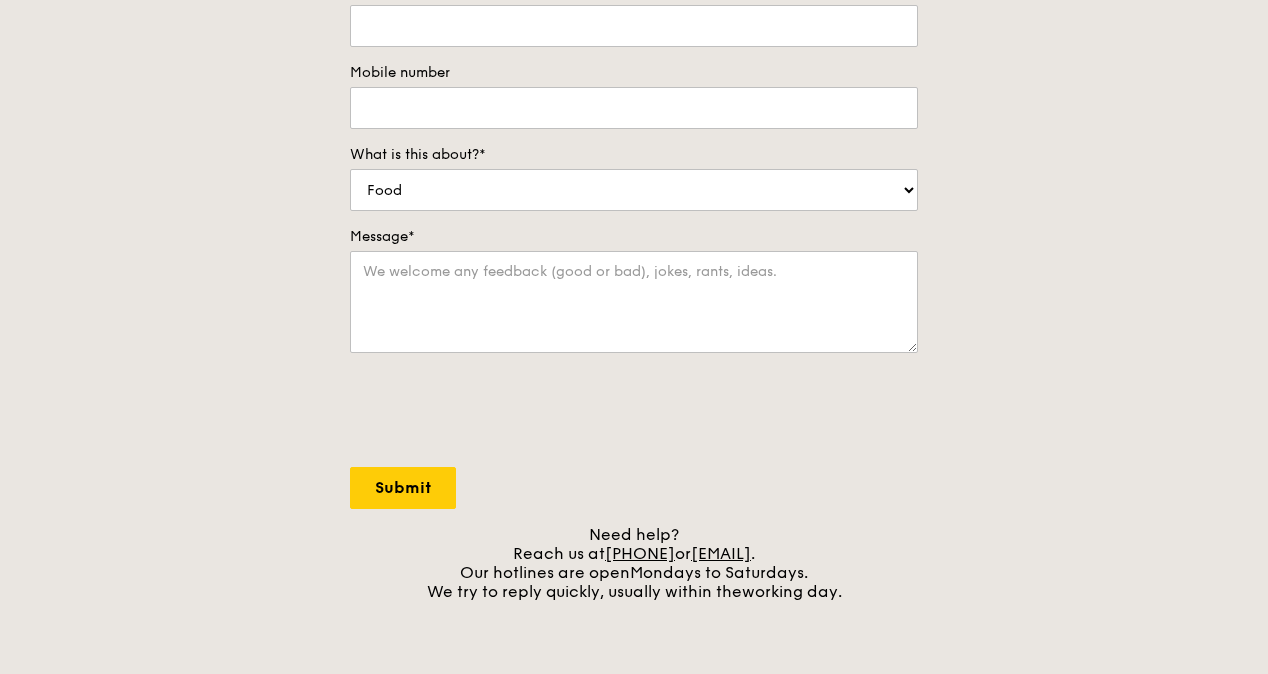 scroll, scrollTop: 0, scrollLeft: 0, axis: both 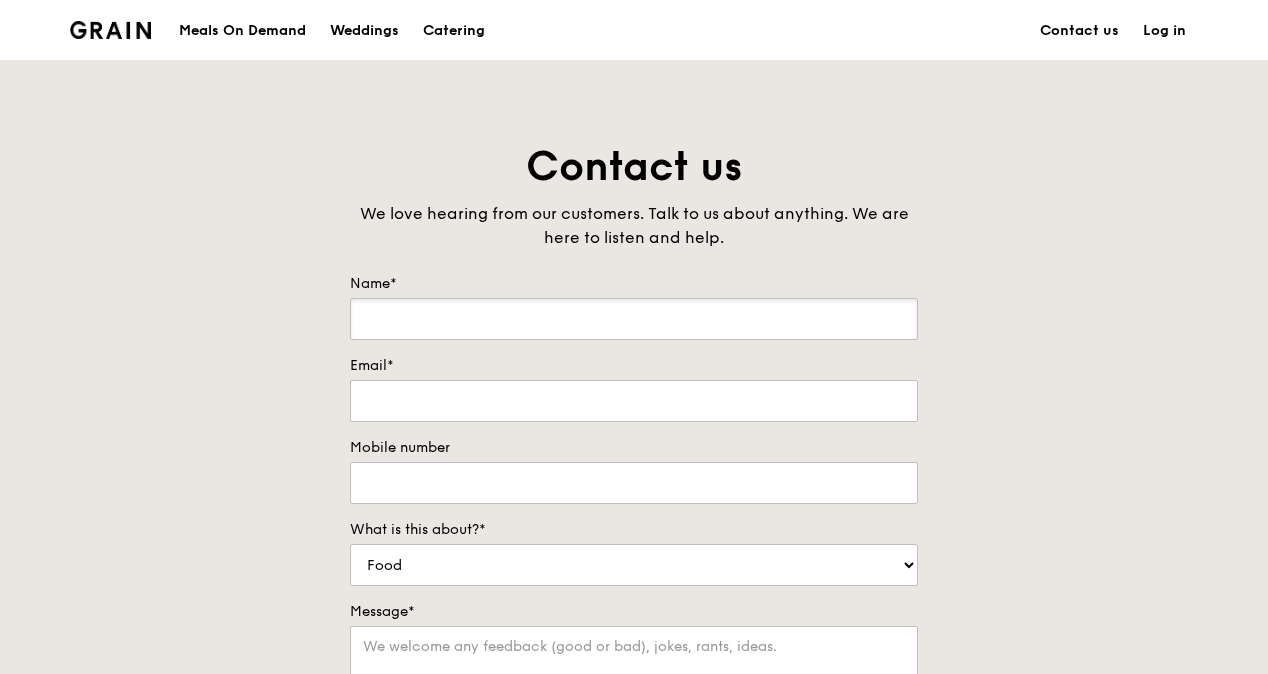 click on "Name*" at bounding box center [634, 319] 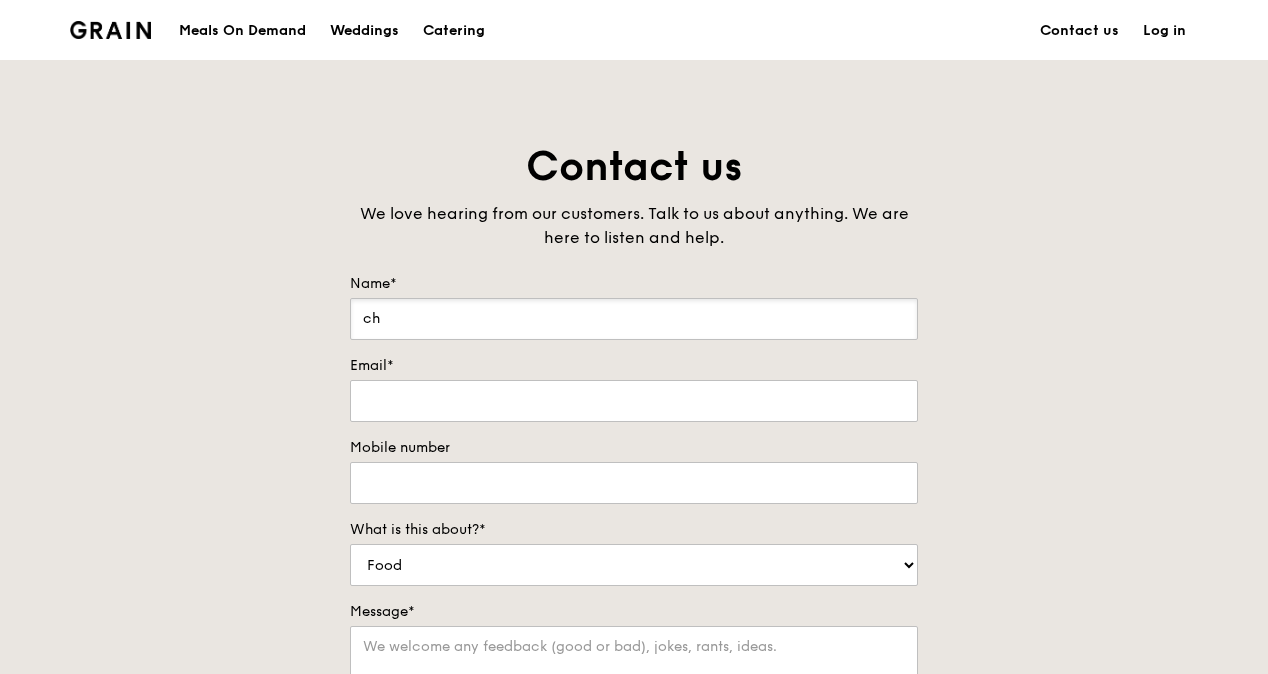 type on "c" 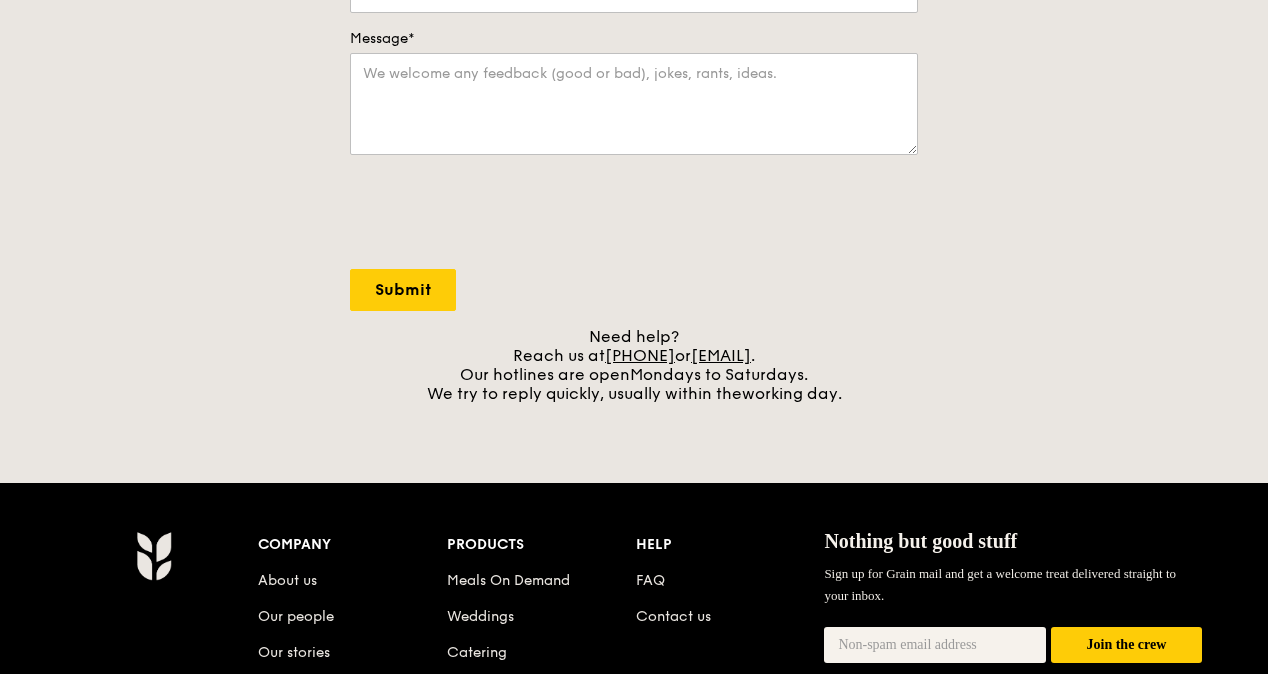 scroll, scrollTop: 574, scrollLeft: 0, axis: vertical 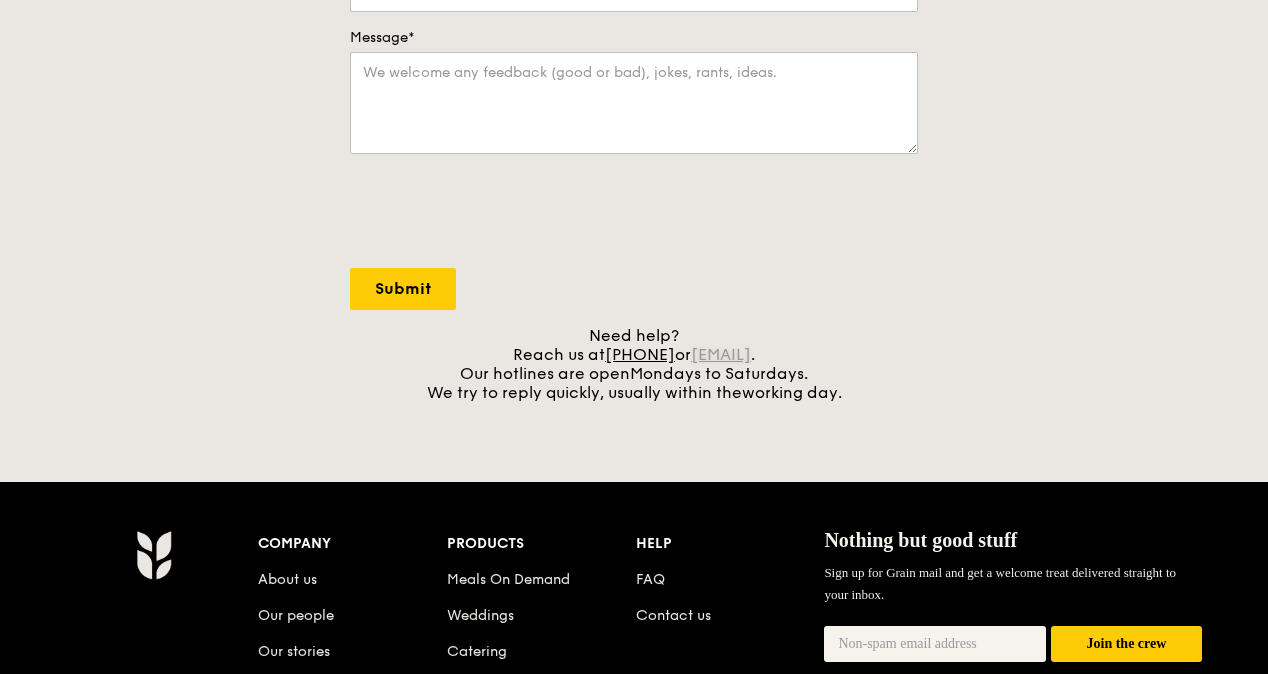click on "[EMAIL]" at bounding box center (721, 354) 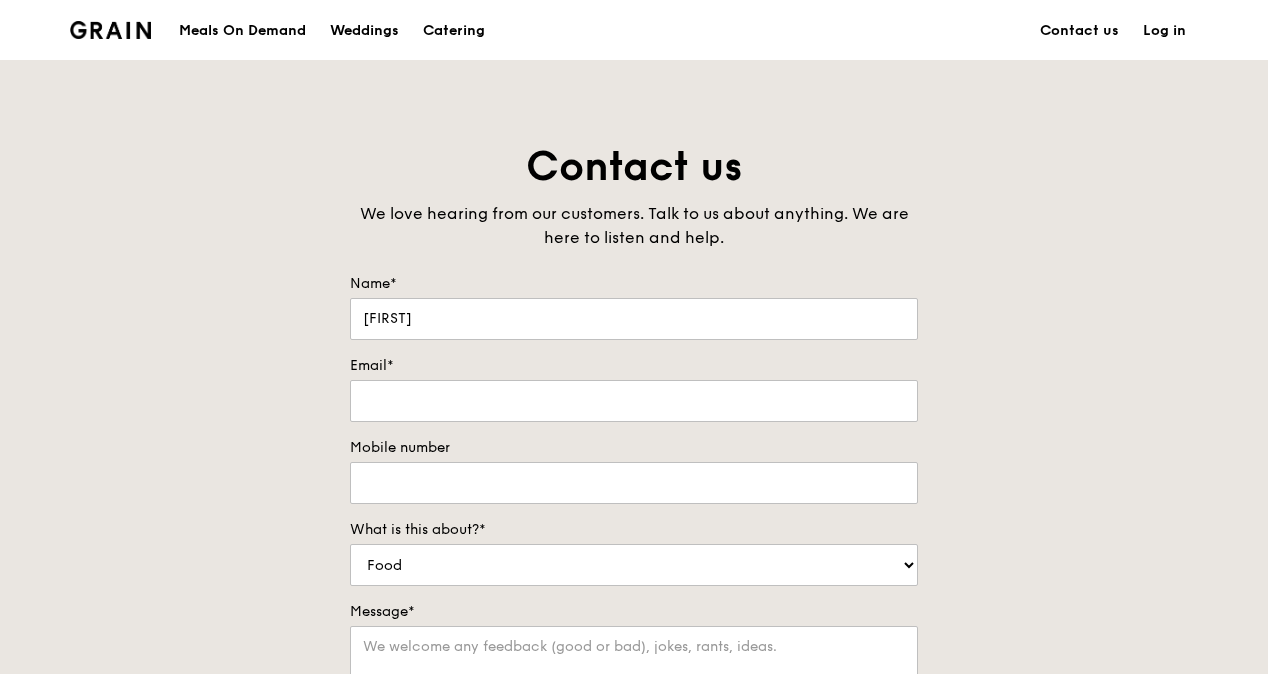 scroll, scrollTop: 104, scrollLeft: 0, axis: vertical 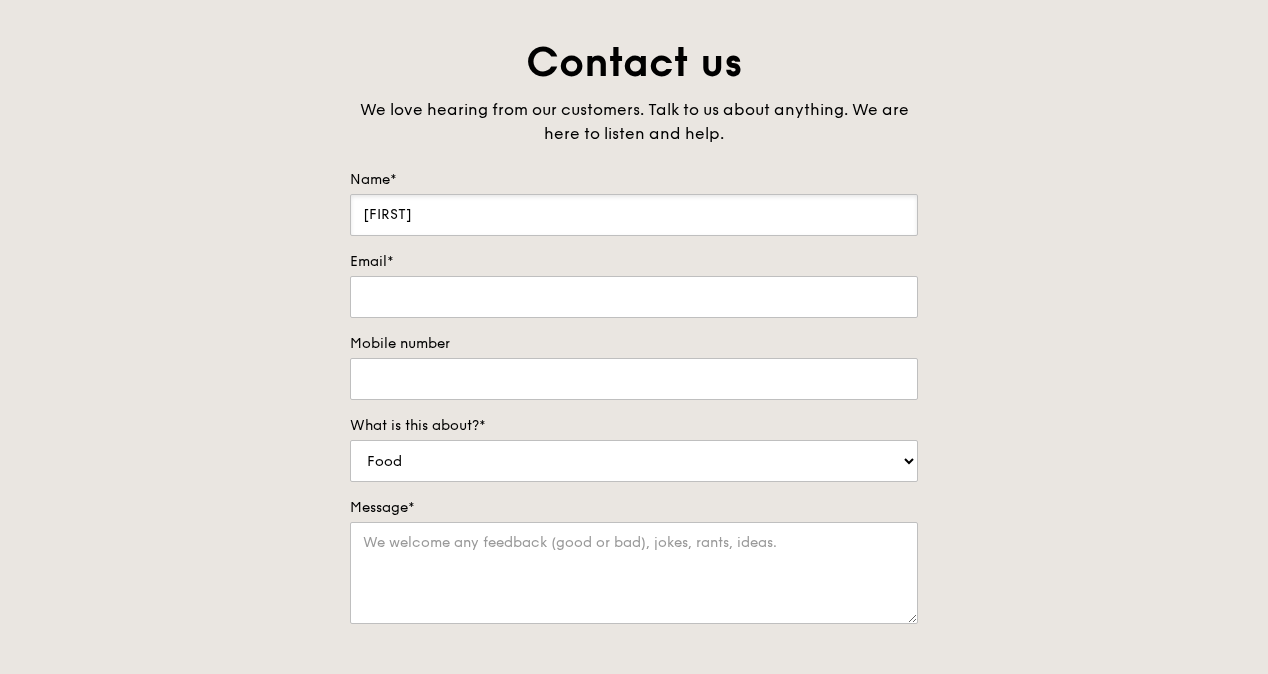 click on "[FIRST]" at bounding box center [634, 215] 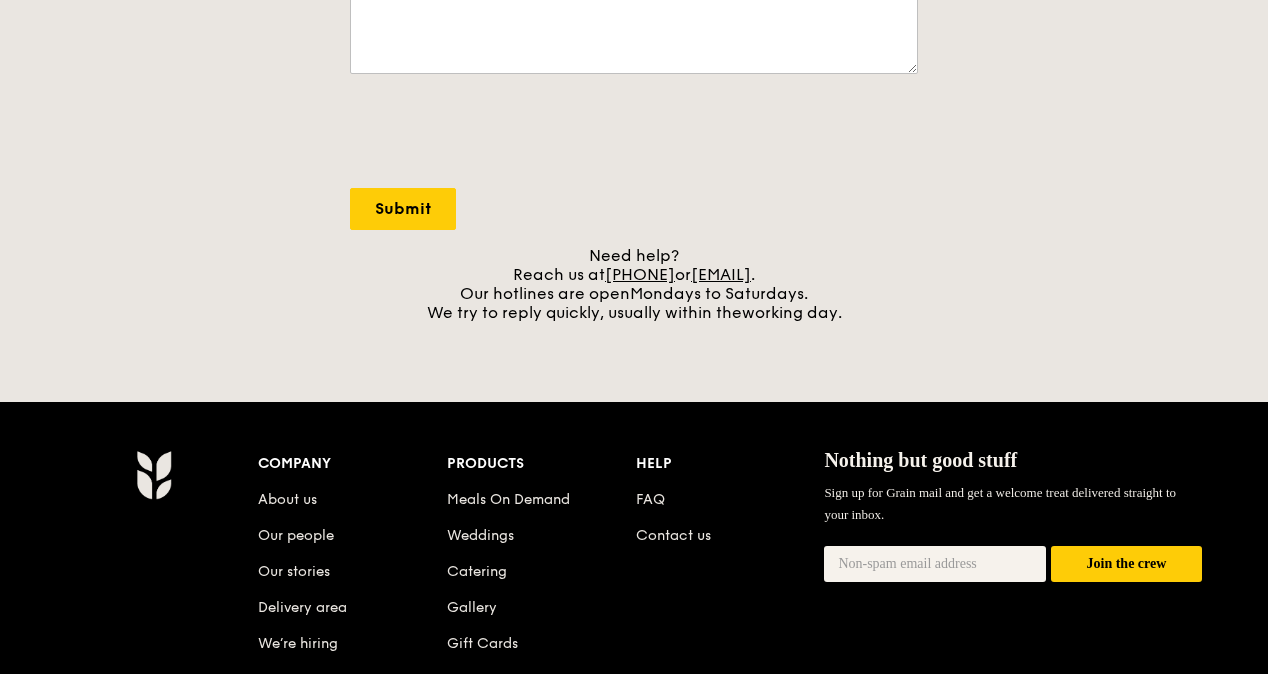 scroll, scrollTop: 654, scrollLeft: 0, axis: vertical 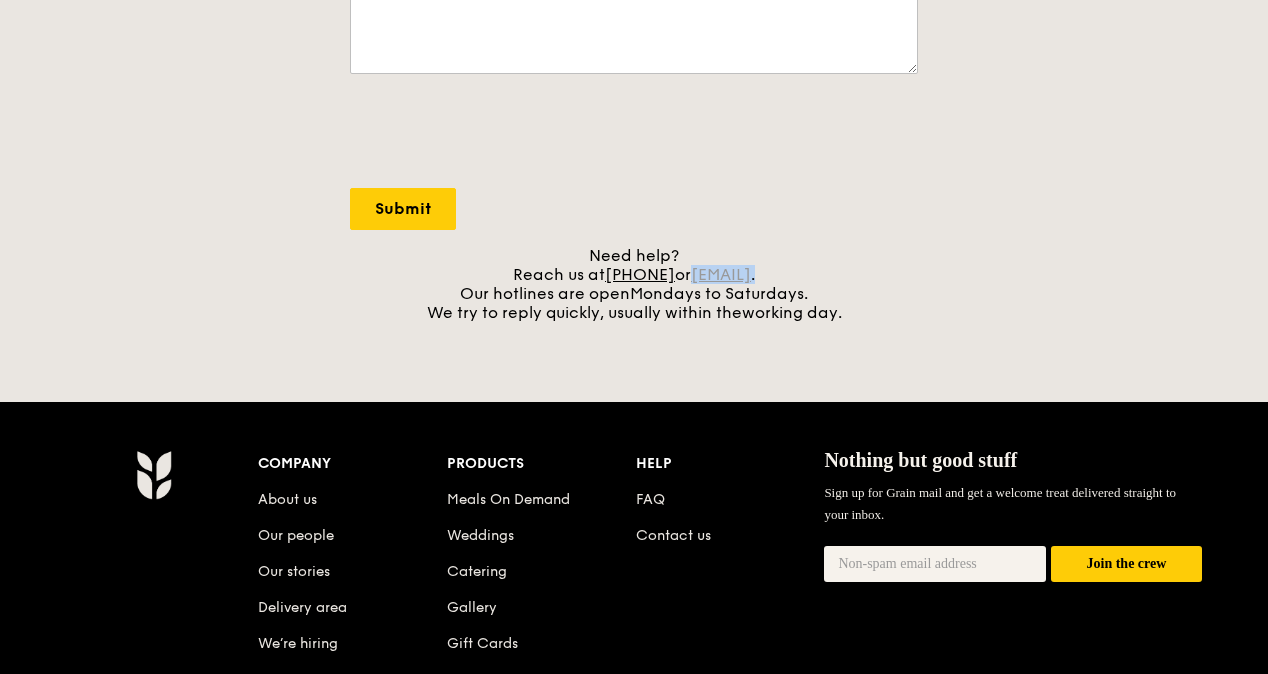 drag, startPoint x: 873, startPoint y: 267, endPoint x: 656, endPoint y: 272, distance: 217.0576 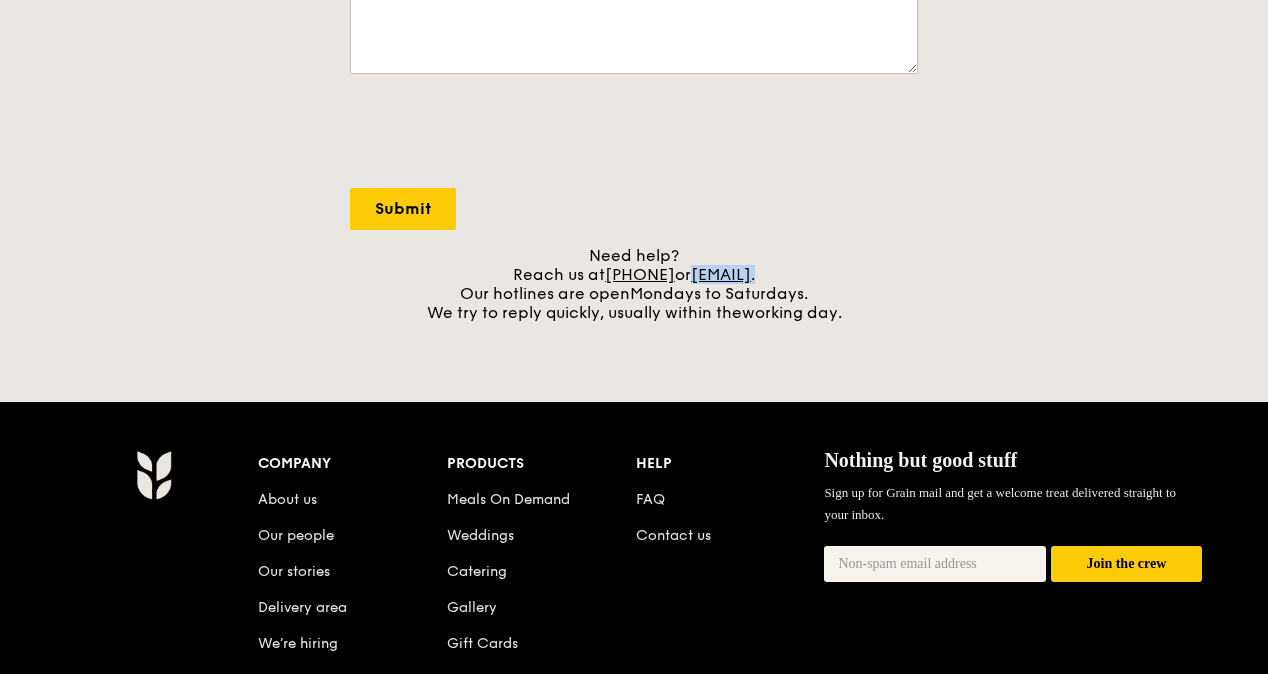 copy on "concierge@grain.com.sg ." 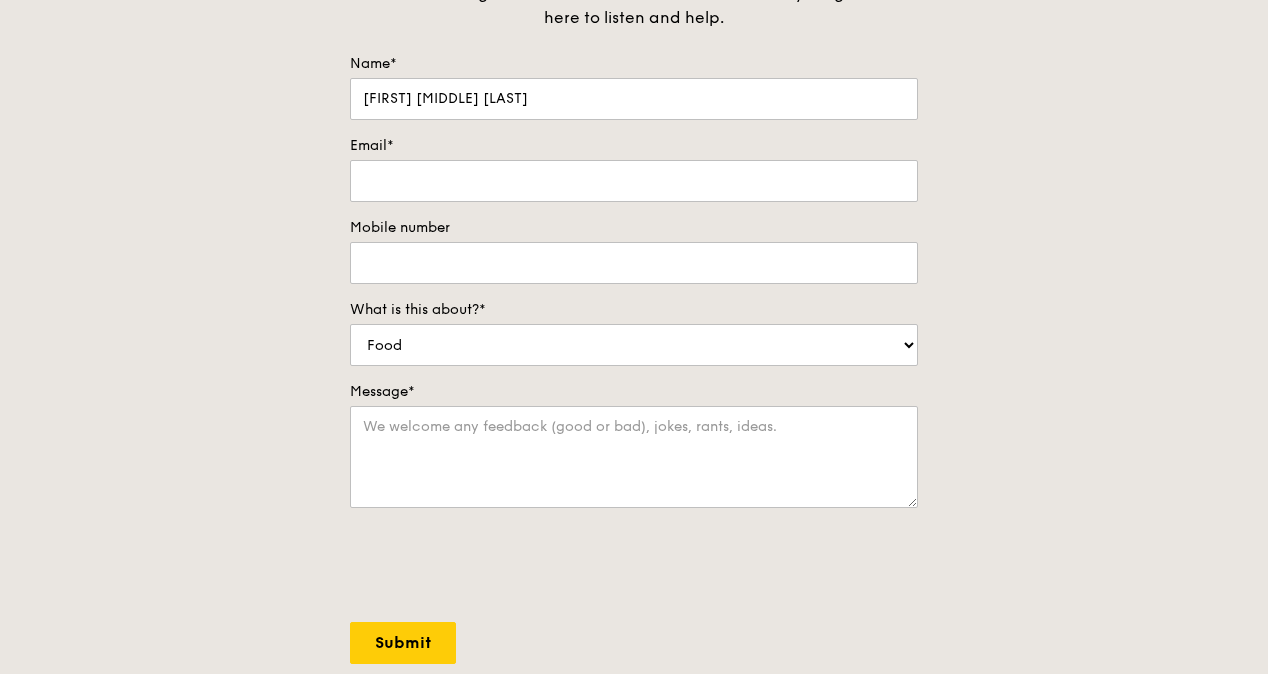 scroll, scrollTop: 220, scrollLeft: 0, axis: vertical 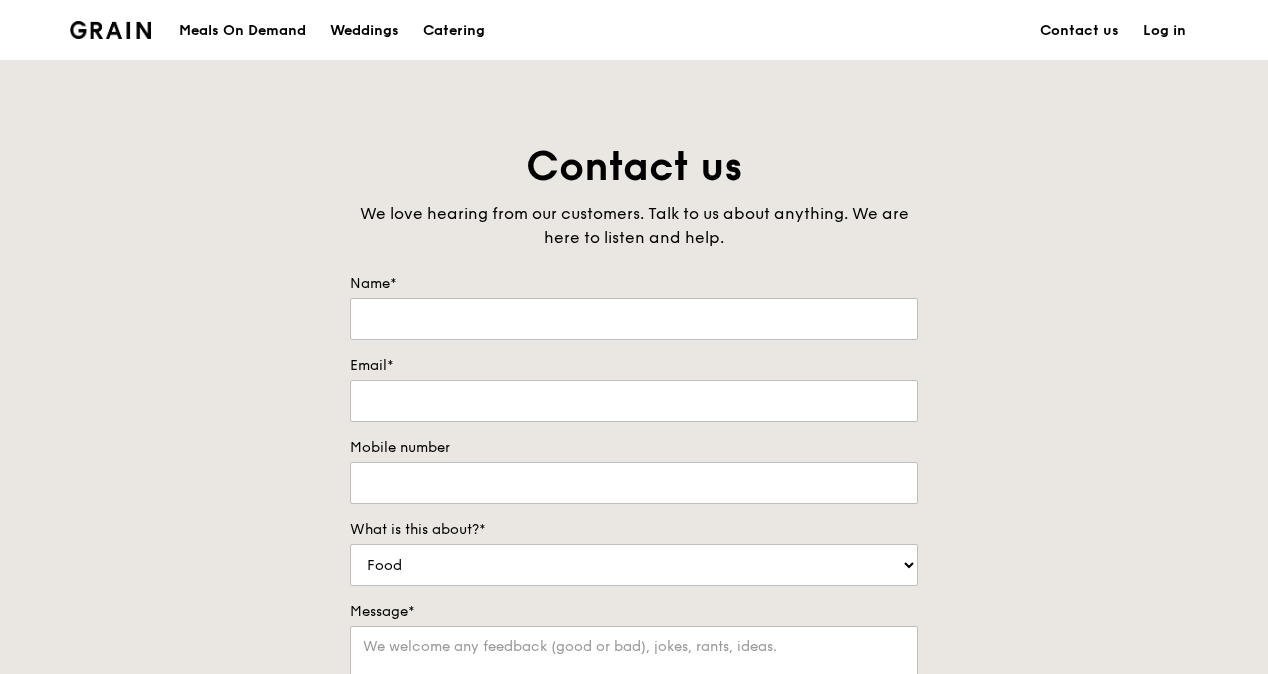 click on "Name*
Email*
Mobile number
What is this about?*
Food
Service
Billing/Payment
Catering
Others
Message*
Submit" at bounding box center [634, 579] 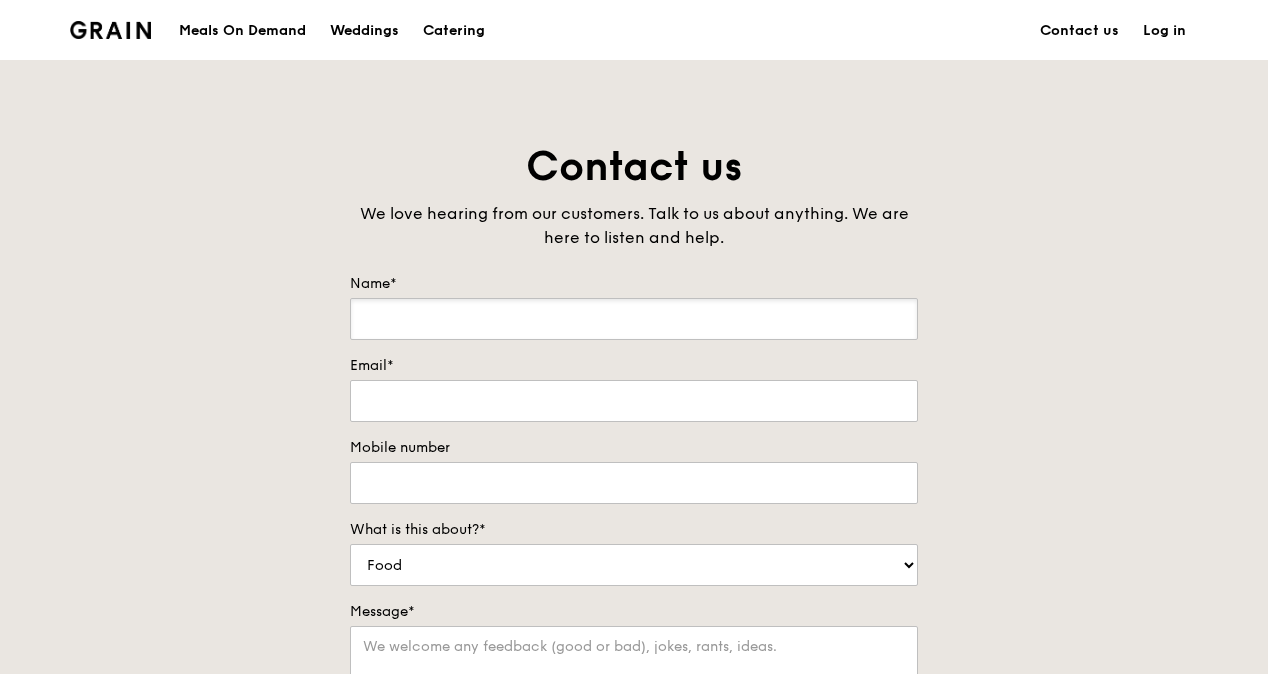 click on "Name*" at bounding box center (634, 319) 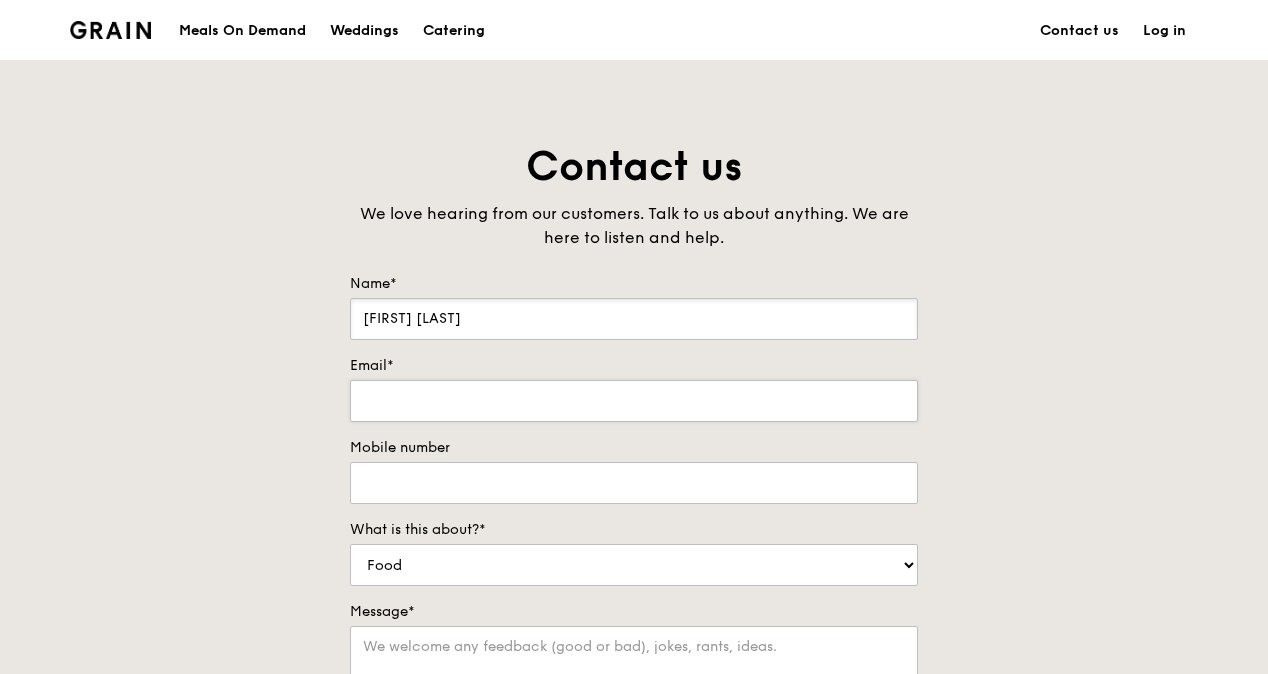 type on "[FIRST] [LAST]" 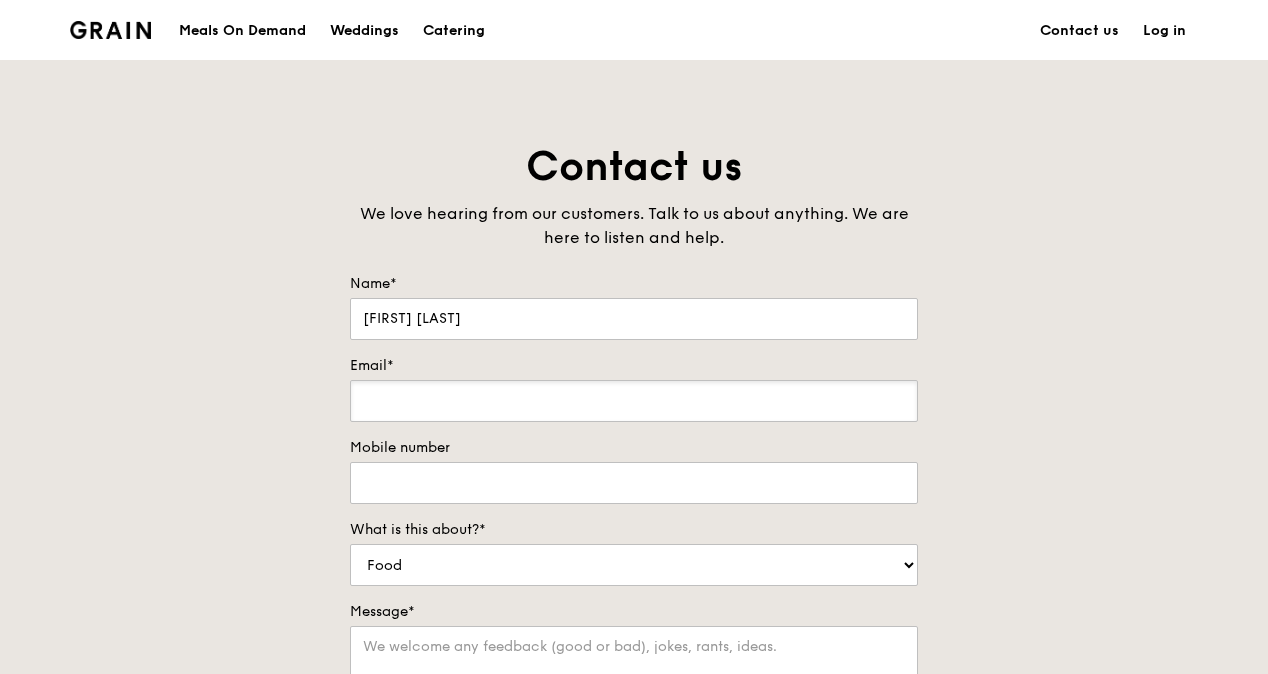 click on "Email*" at bounding box center [634, 401] 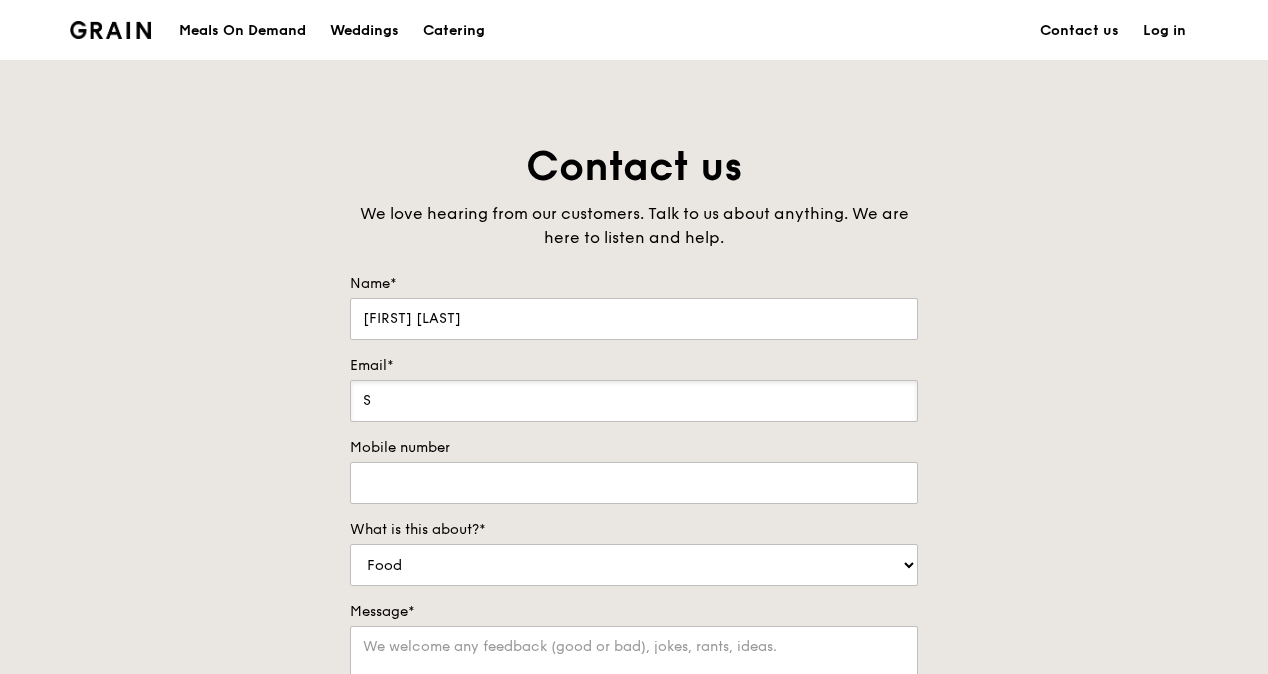 type on "S" 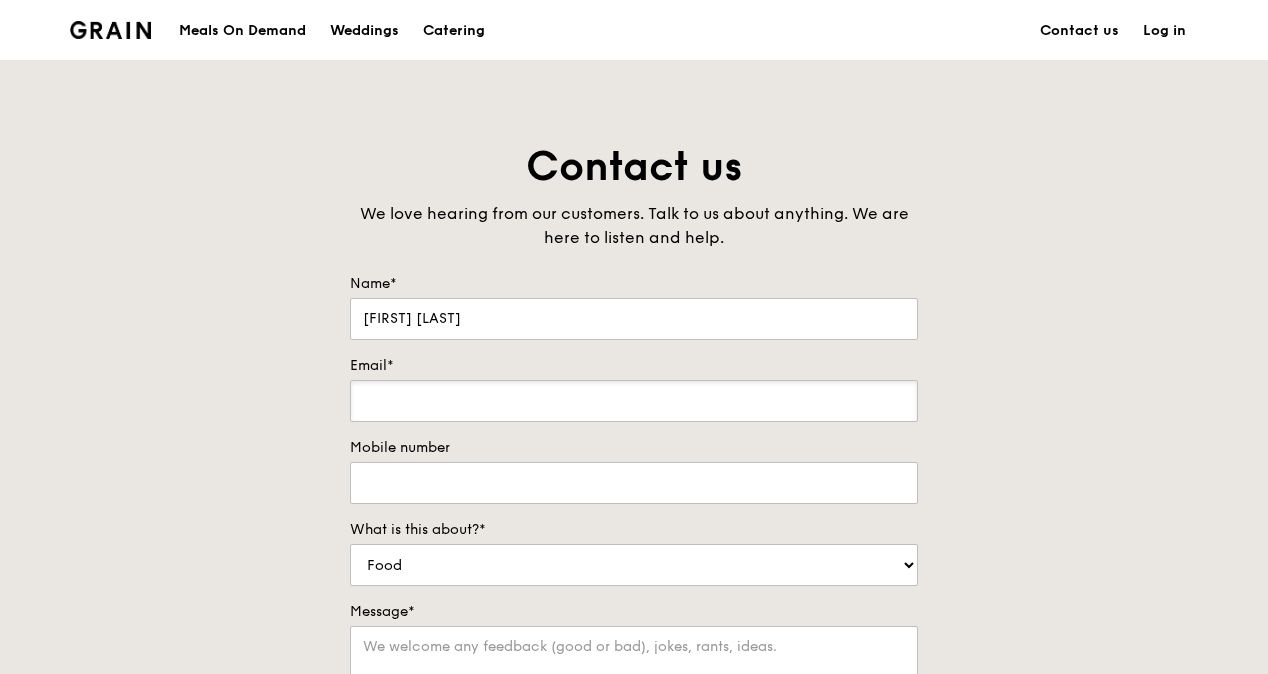 paste on "[EMAIL]" 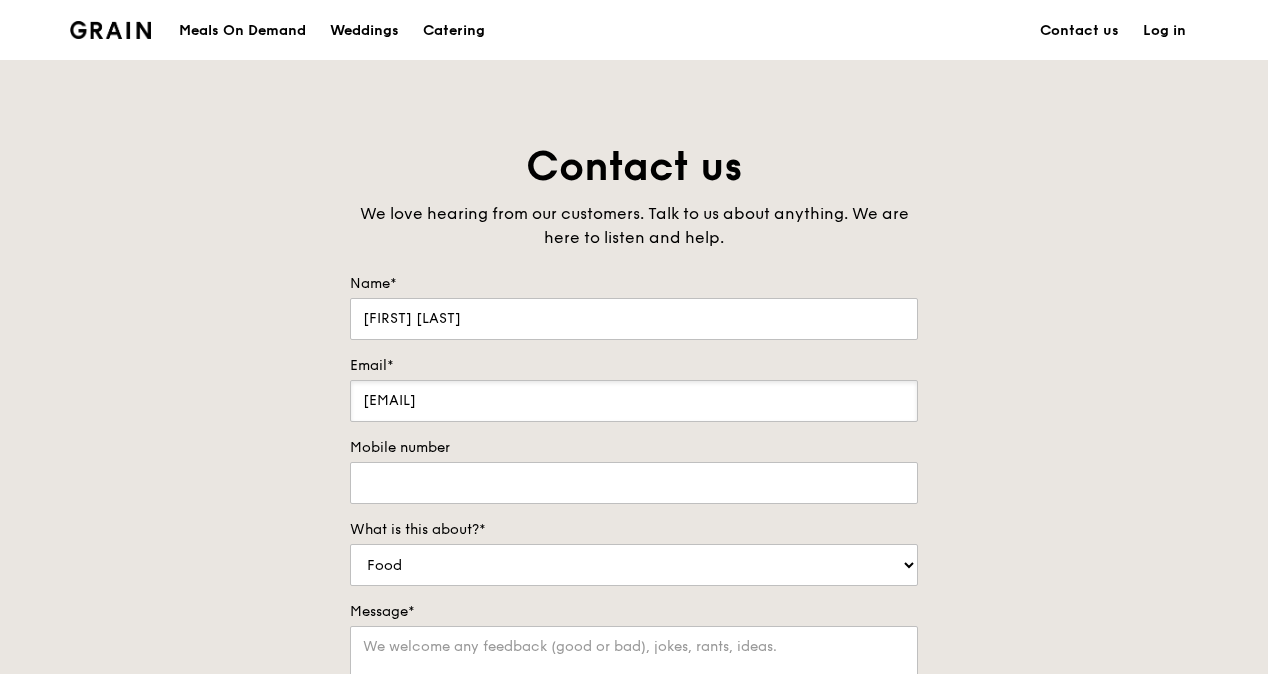 click on "[EMAIL]" at bounding box center [634, 401] 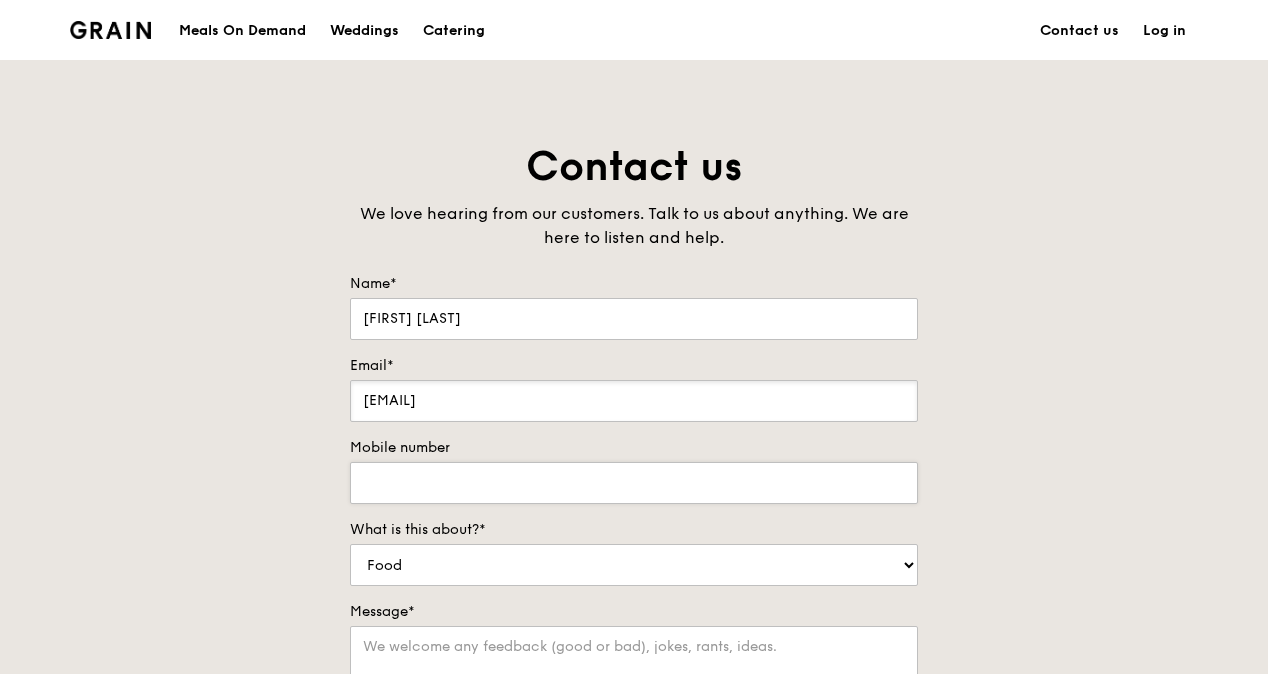 type on "[EMAIL]" 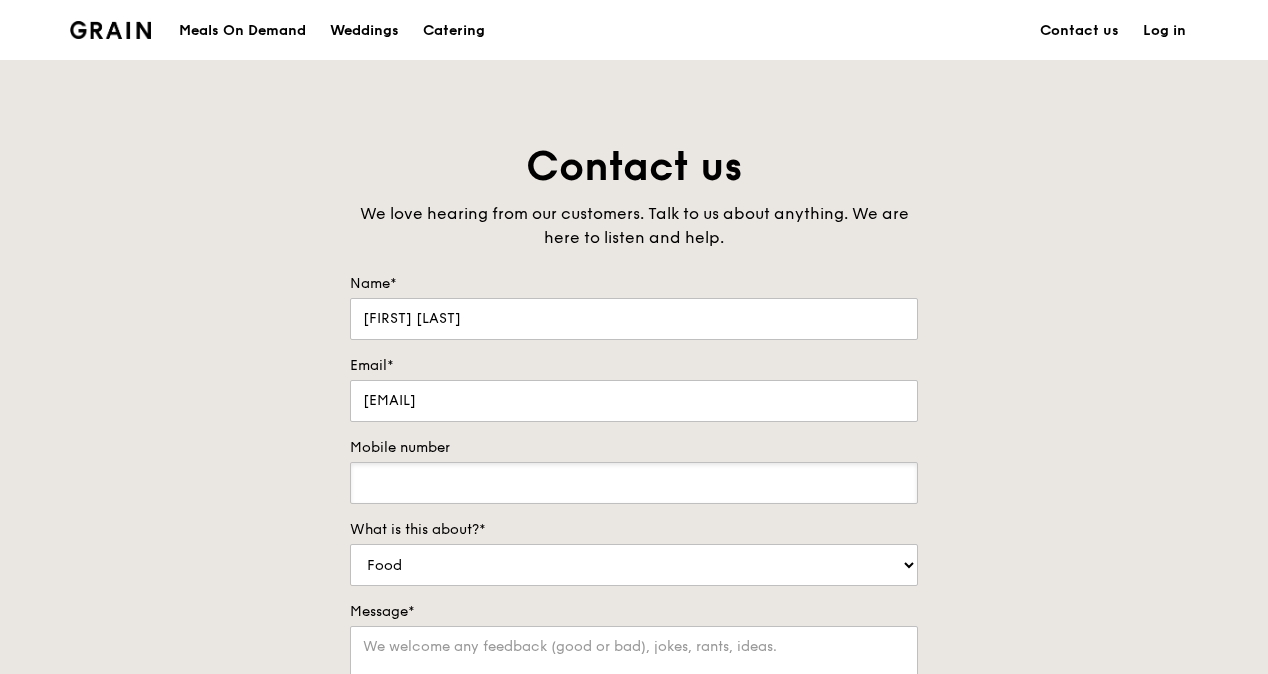 click on "Mobile number" at bounding box center [634, 483] 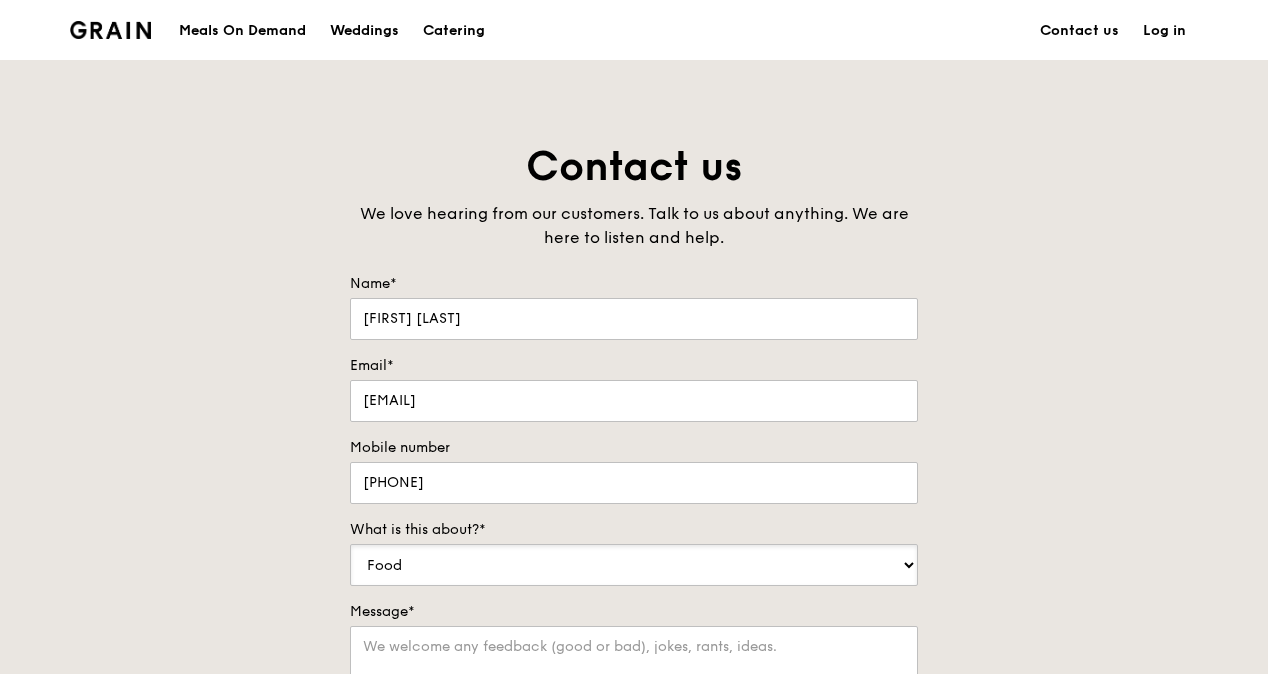click on "Food
Service
Billing/Payment
Catering
Others" at bounding box center (634, 565) 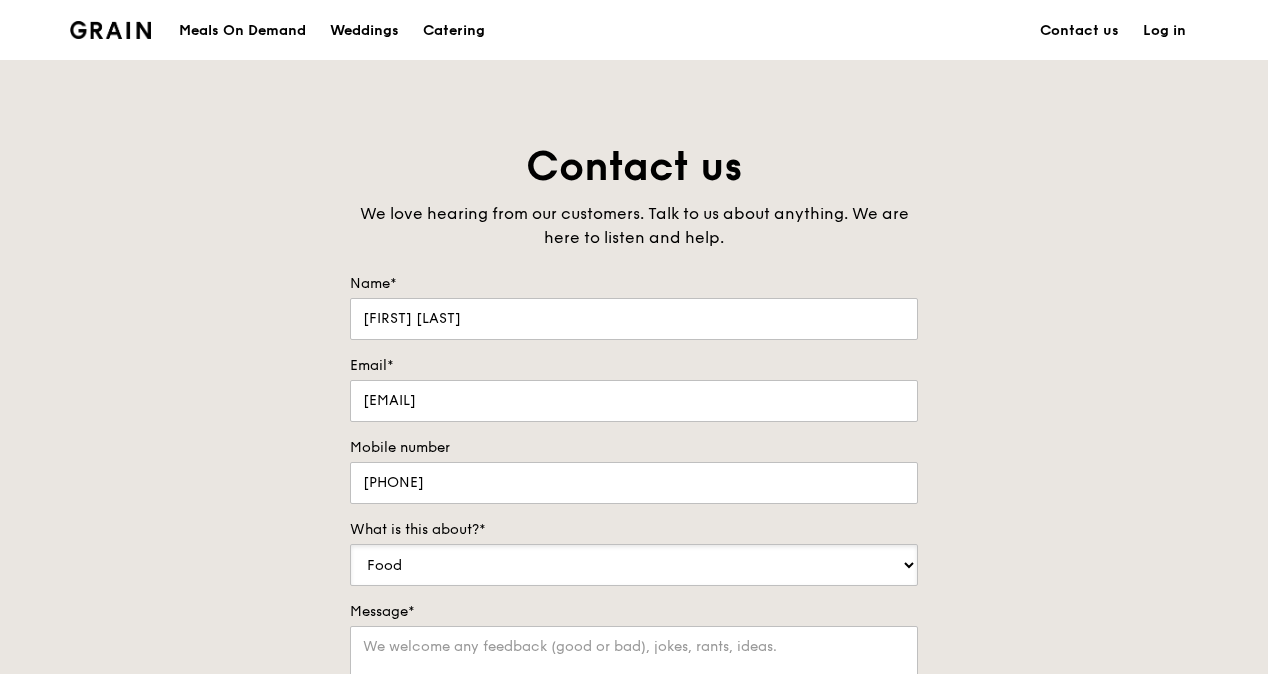 select on "Catering" 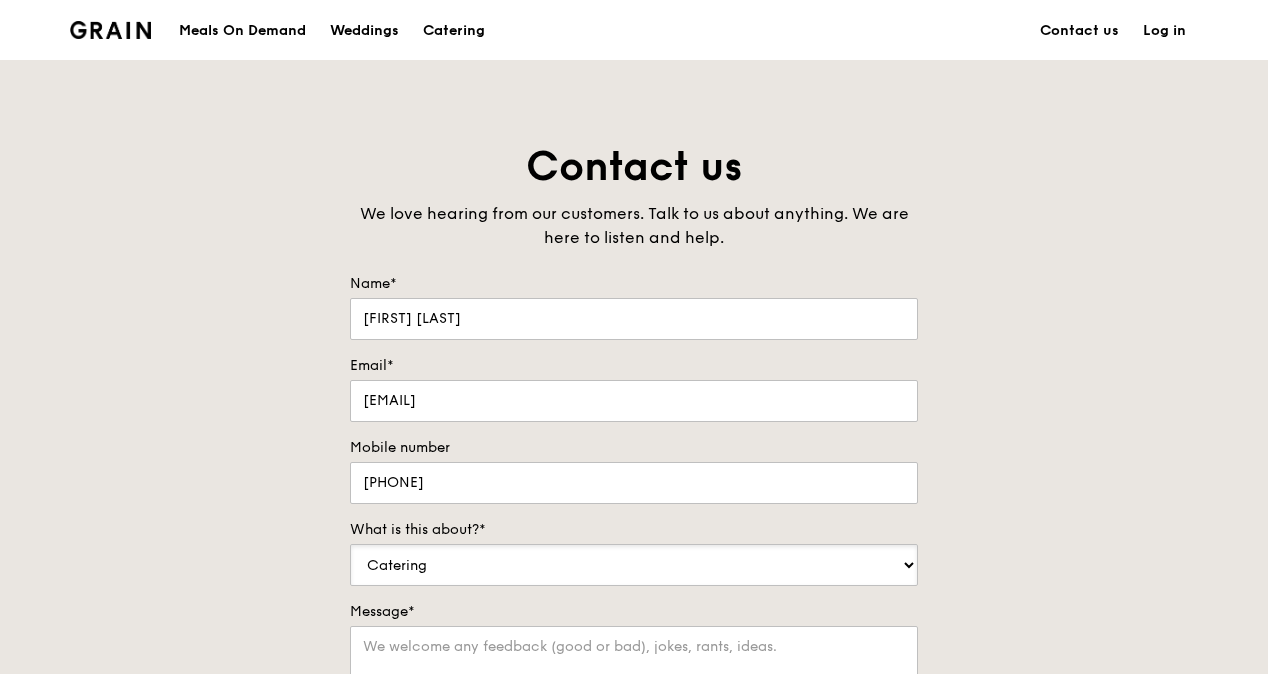 click on "Food
Service
Billing/Payment
Catering
Others" at bounding box center (634, 565) 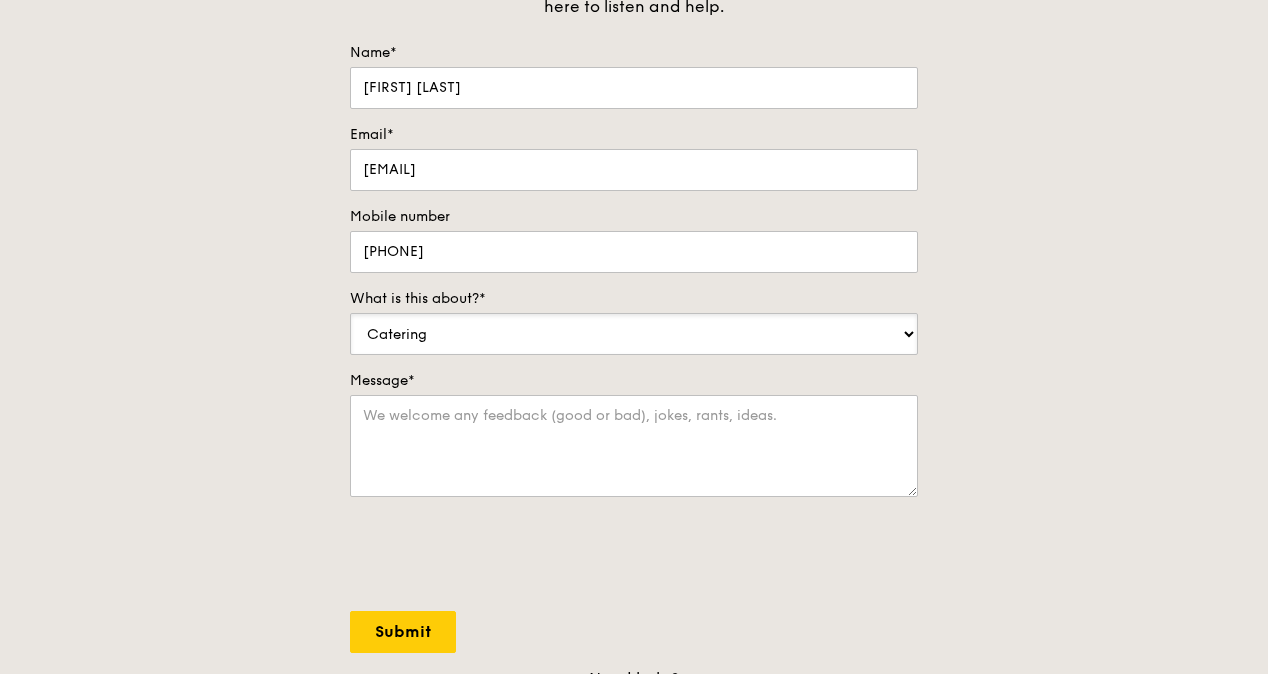 scroll, scrollTop: 232, scrollLeft: 0, axis: vertical 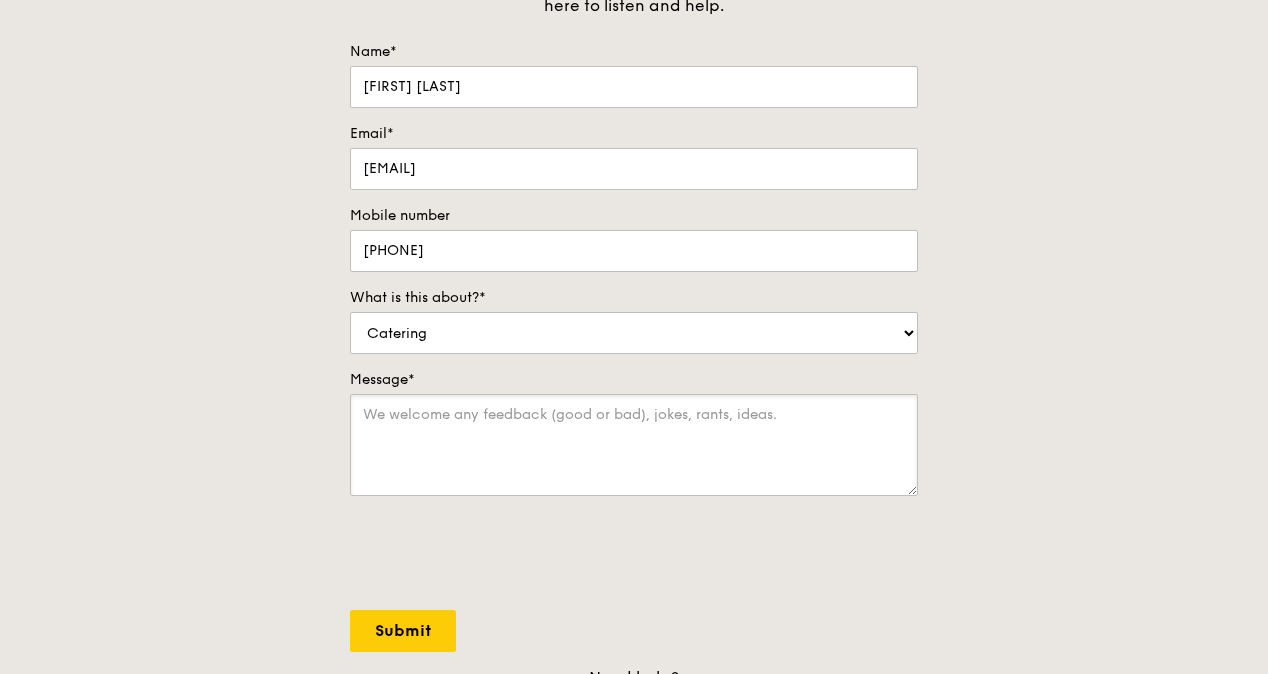 click on "Message*" at bounding box center (634, 445) 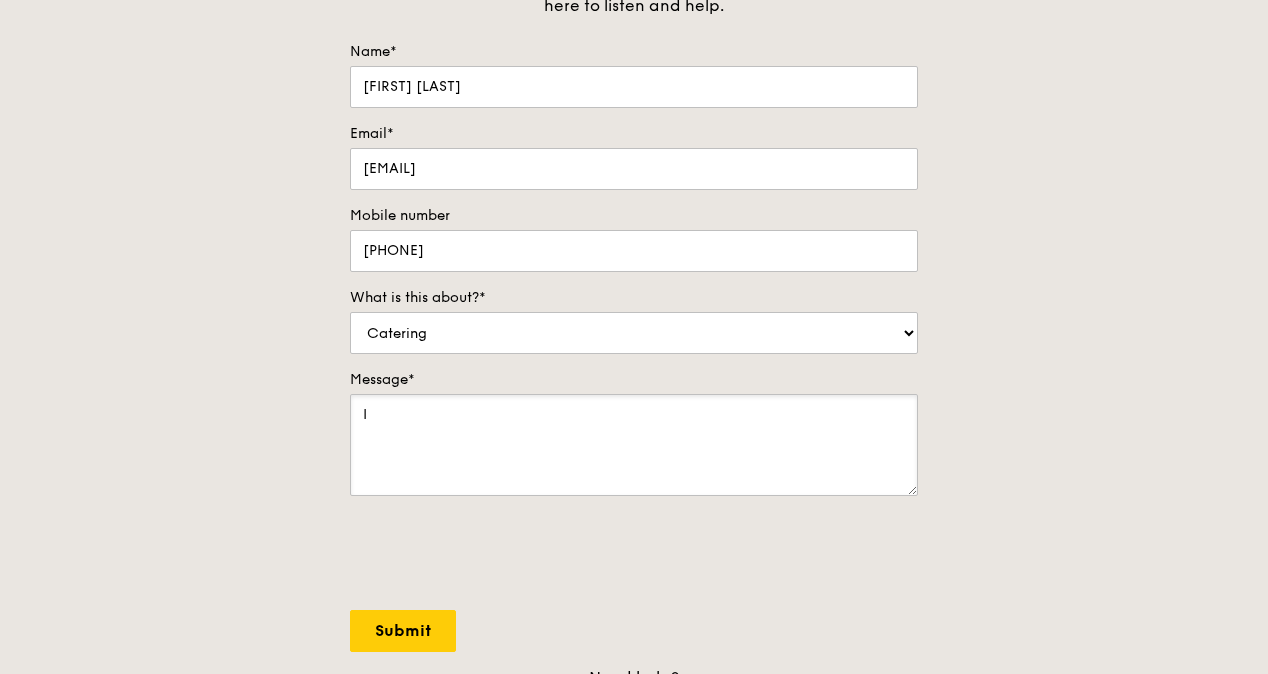 type on "I" 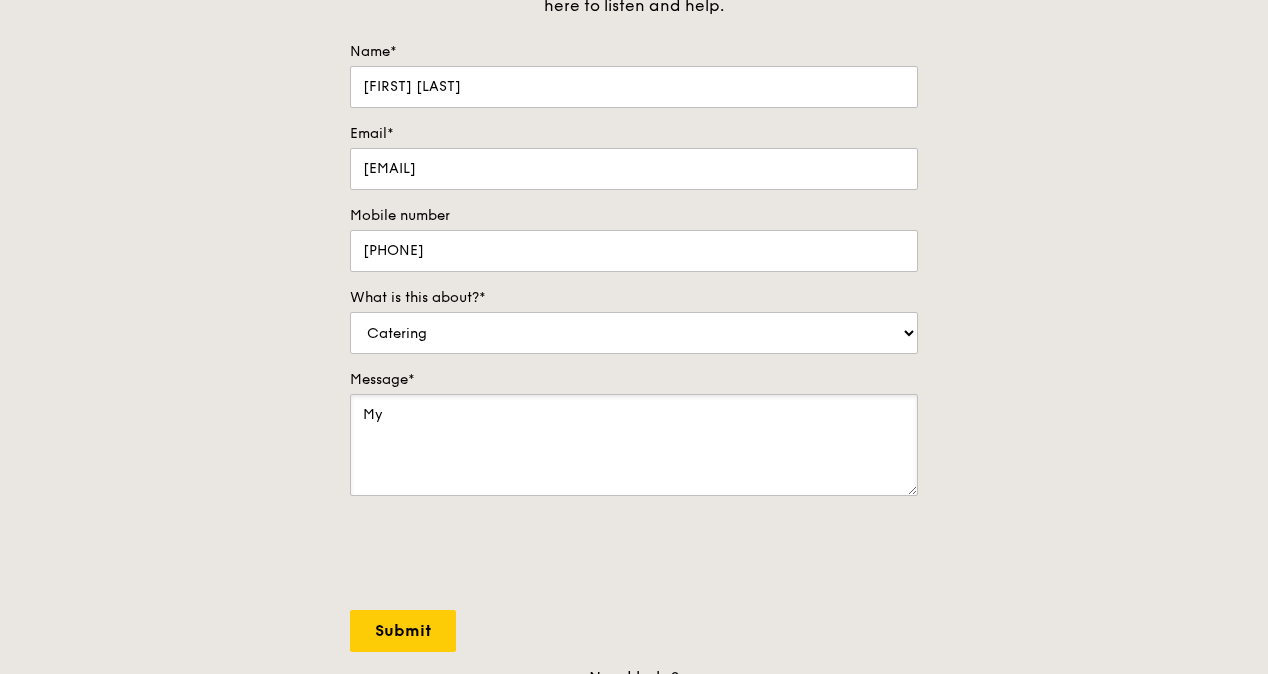 type on "M" 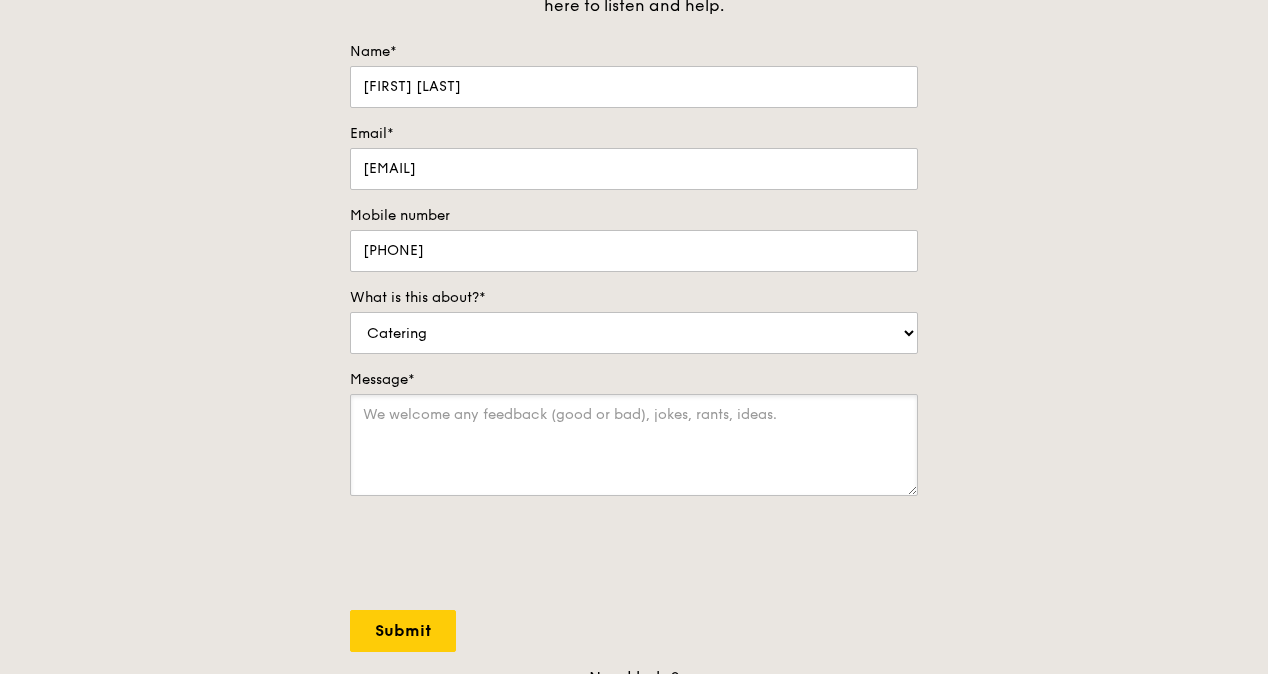 type on "M" 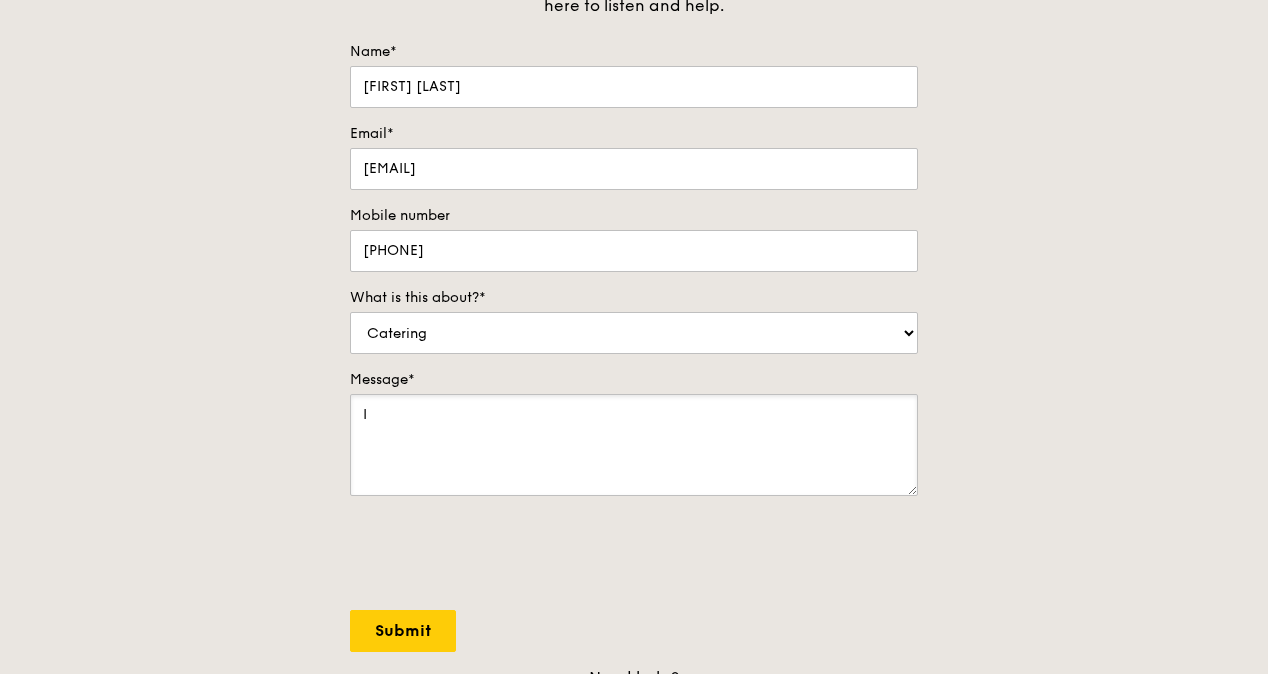 type on "I" 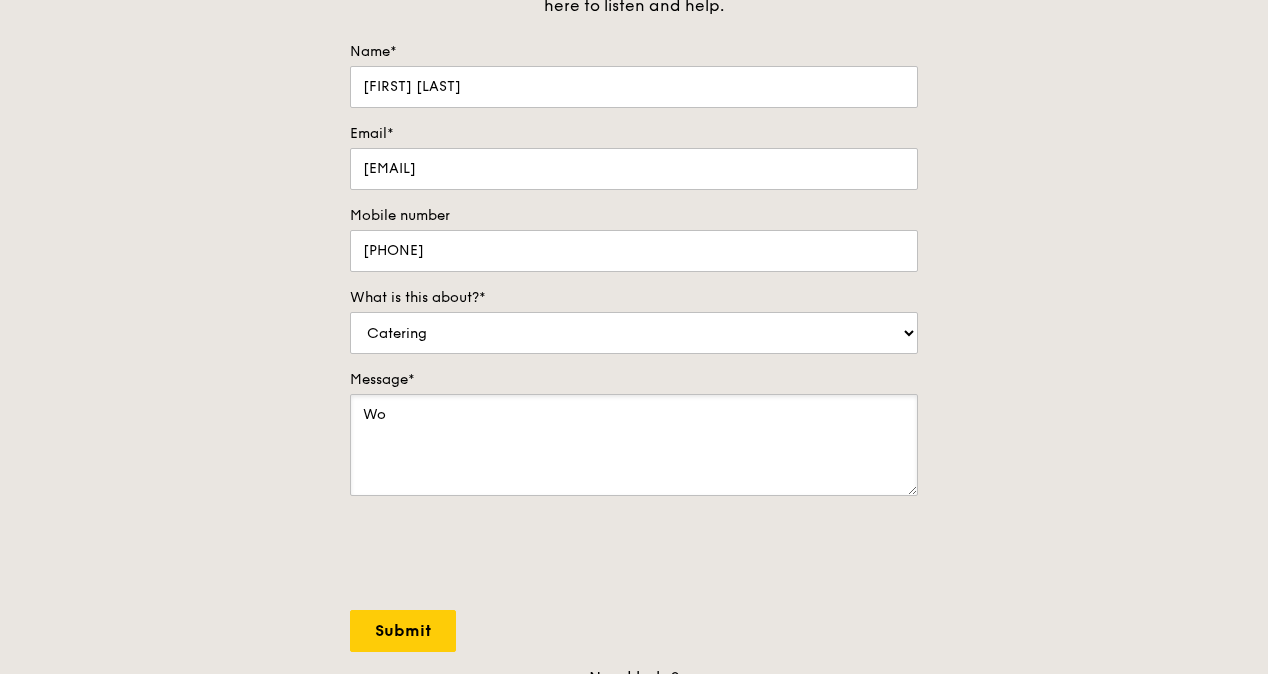 type on "W" 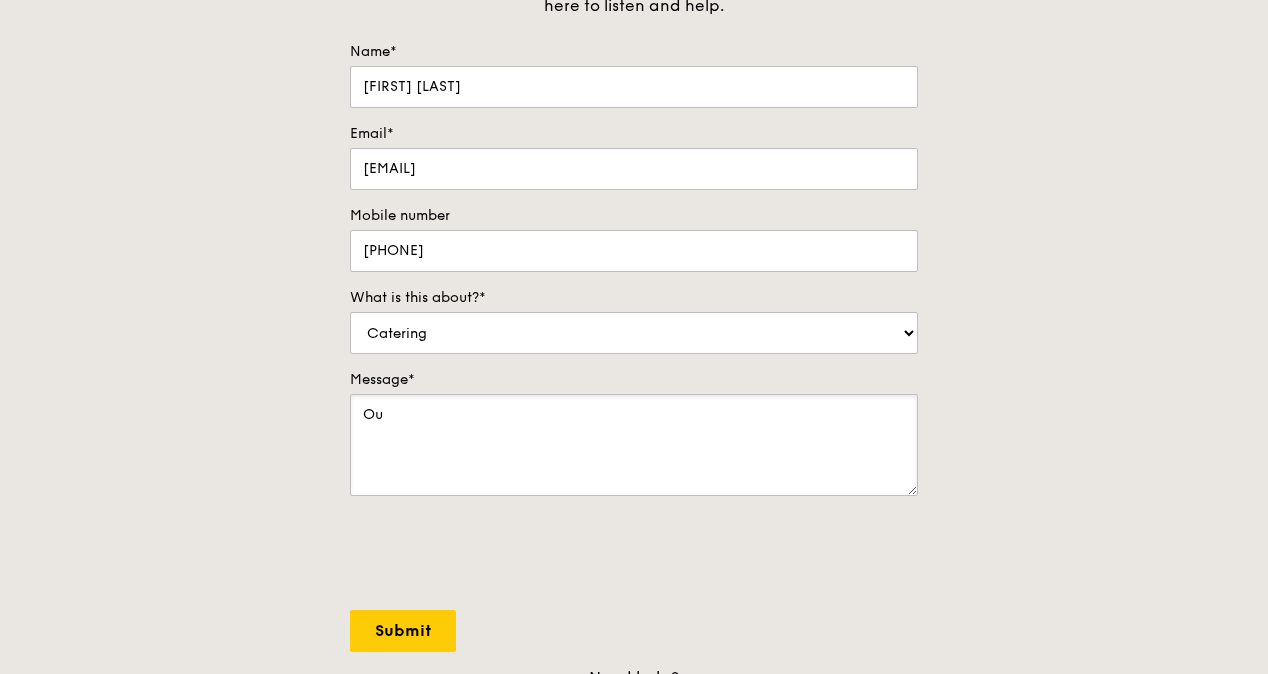 type on "O" 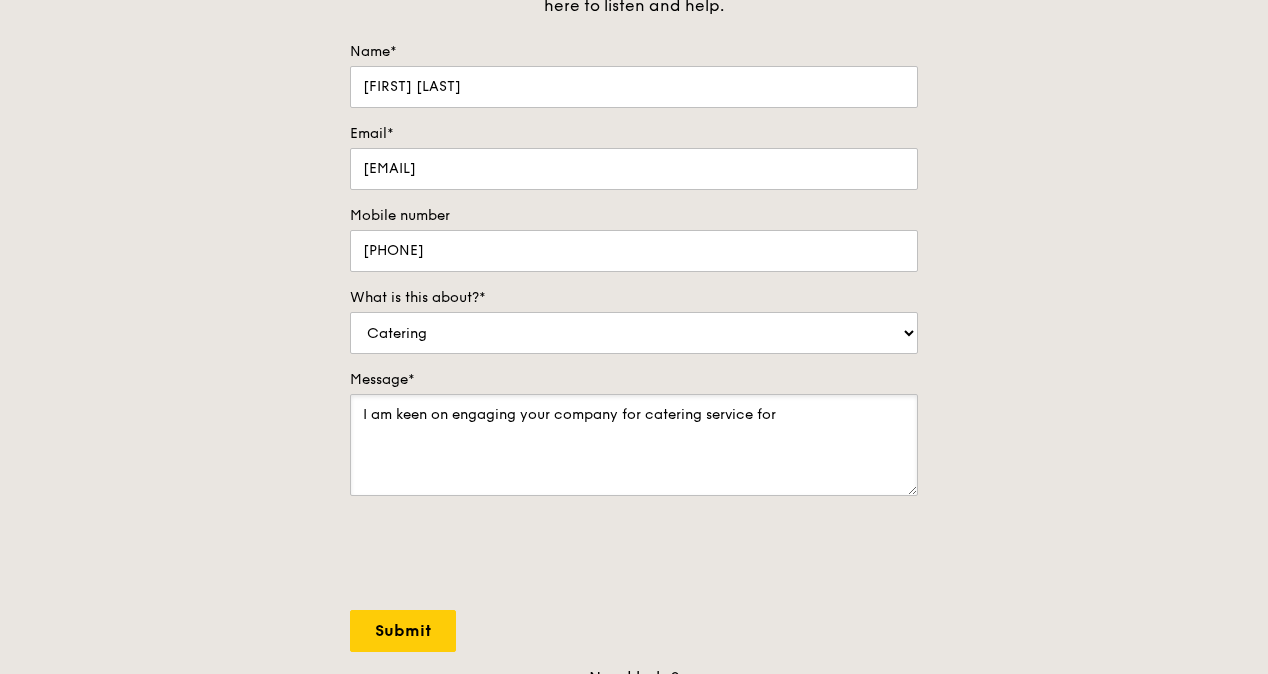 click on "I am keen on engaging your company for catering service for" at bounding box center [634, 445] 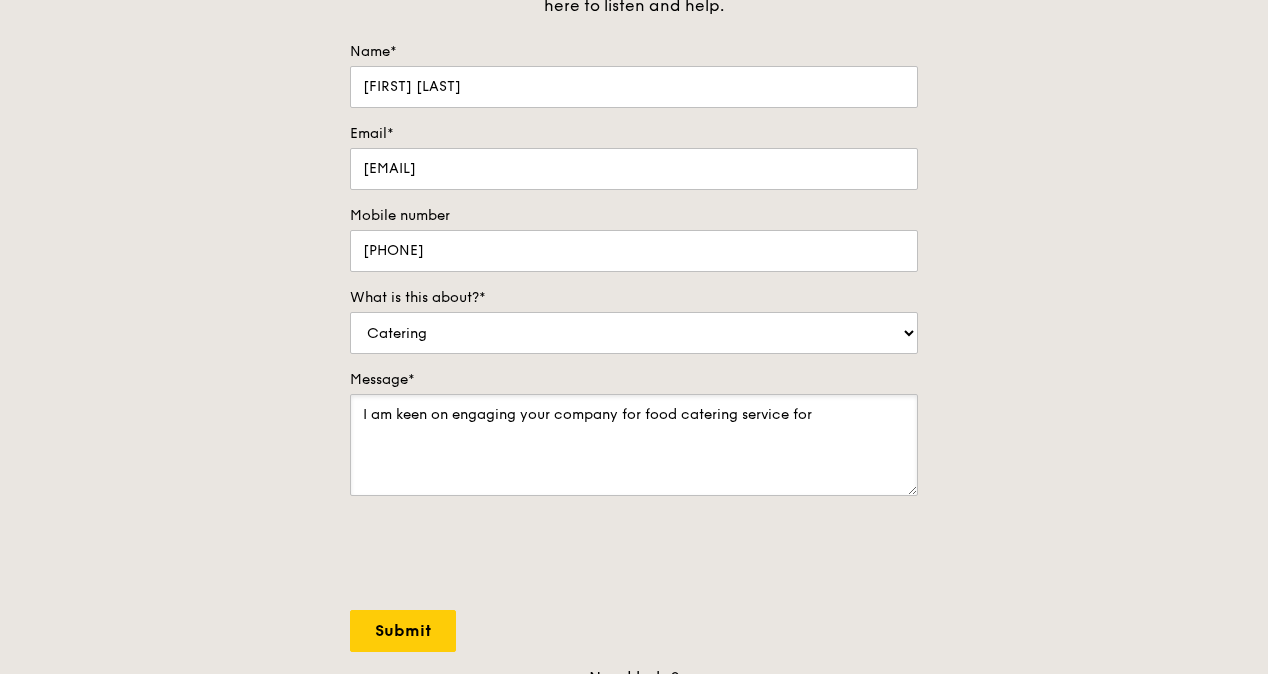 click on "I am keen on engaging your company for food catering service for" at bounding box center [634, 445] 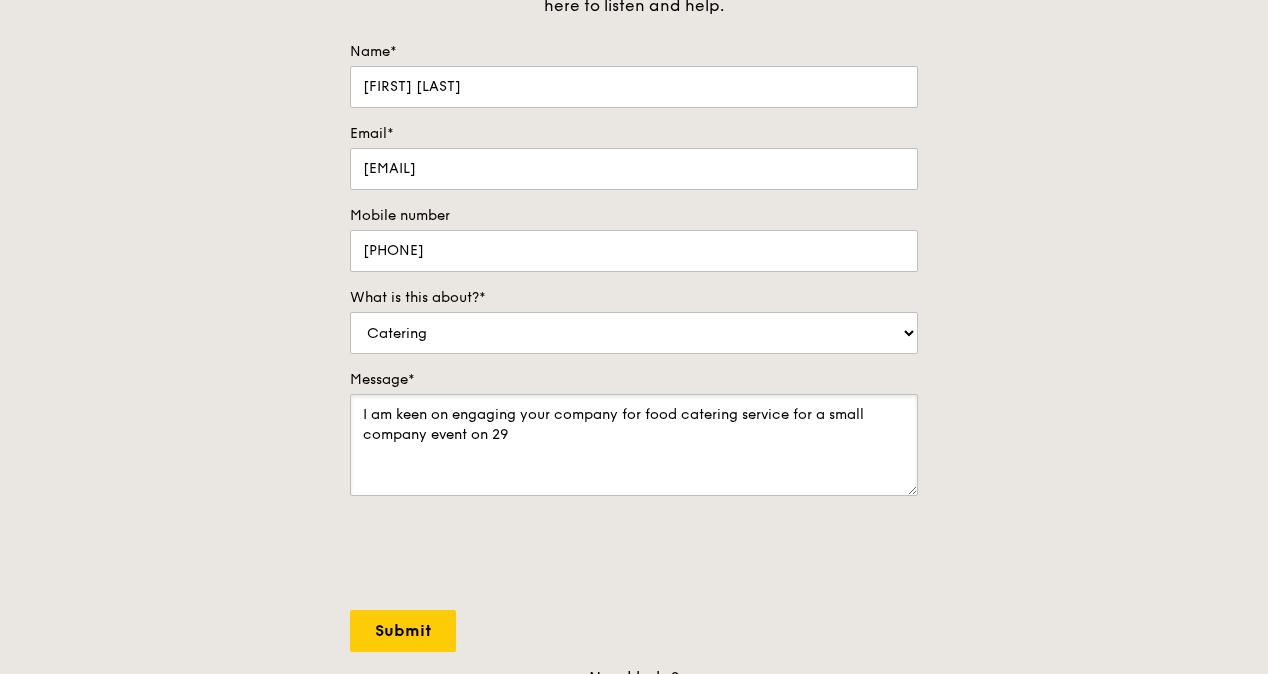 click on "I am keen on engaging your company for food catering service for a small company event on 29" at bounding box center [634, 445] 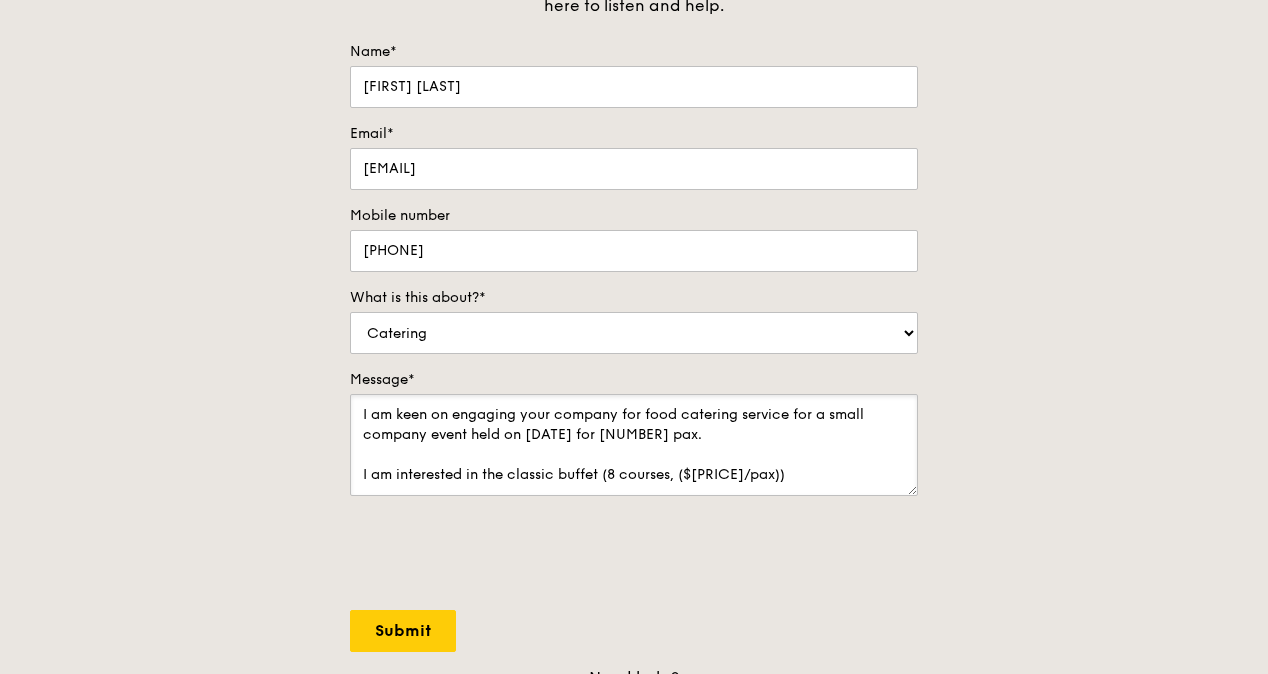 click on "I am keen on engaging your company for food catering service for a small company event held on [DATE] for [NUMBER] pax.
I am interested in the classic buffet (8 courses, ($[PRICE]/pax))" at bounding box center [634, 445] 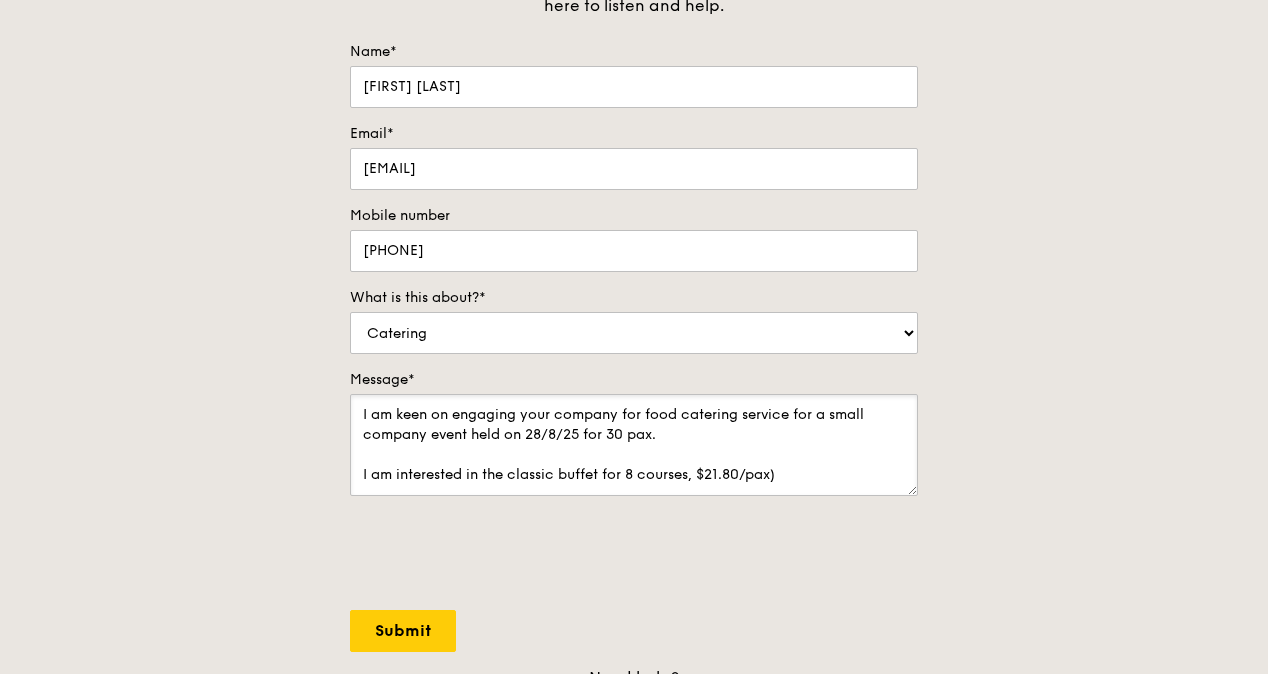 click on "I am keen on engaging your company for food catering service for a small company event held on 28/8/25 for 30 pax.
I am interested in the classic buffet for 8 courses, $21.80/pax)" at bounding box center (634, 445) 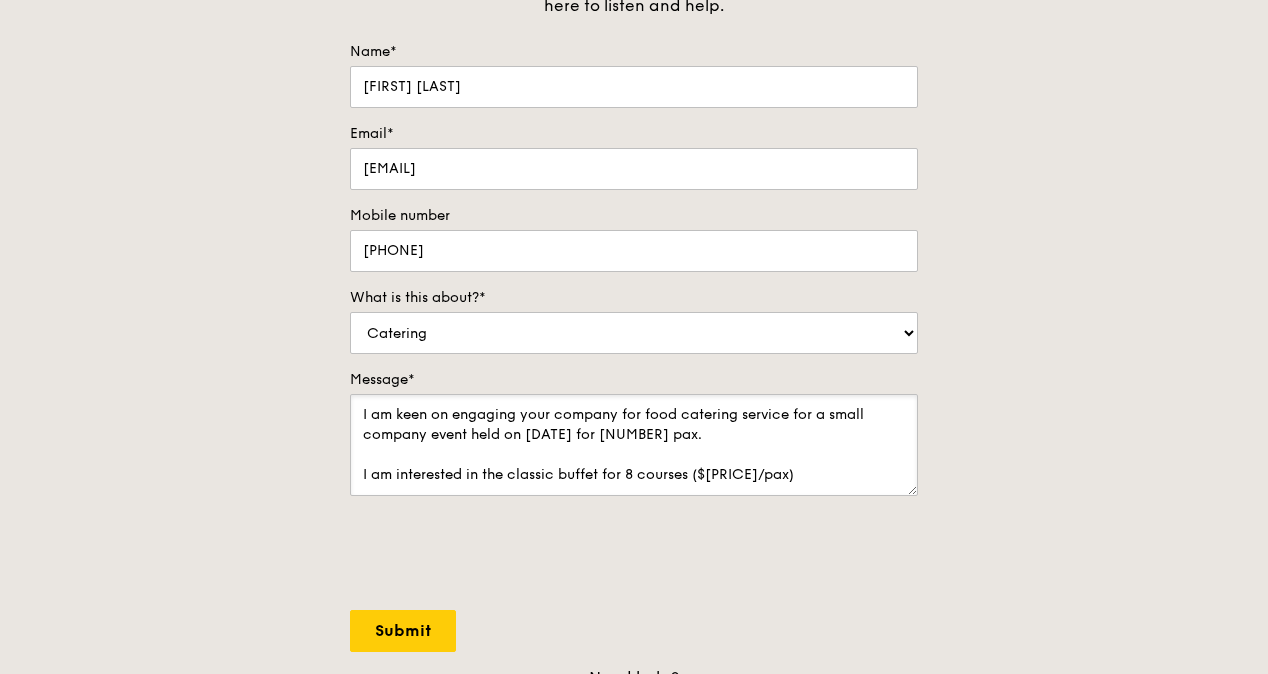 click on "I am keen on engaging your company for food catering service for a small company event held on [DATE] for [NUMBER] pax.
I am interested in the classic buffet for 8 courses ($[PRICE]/pax)" at bounding box center (634, 445) 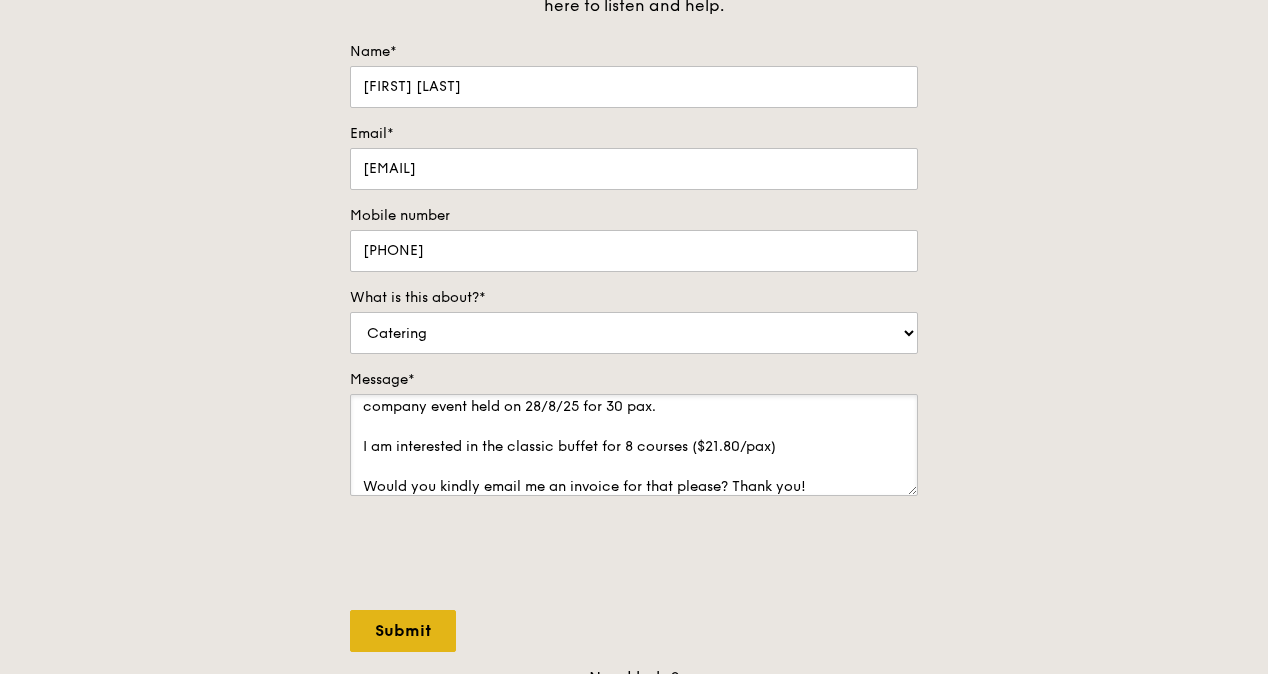 type on "I am keen on engaging your company for food catering service for a small company event held on 28/8/25 for 30 pax.
I am interested in the classic buffet for 8 courses ($21.80/pax)
Would you kindly email me an invoice for that please? Thank you!" 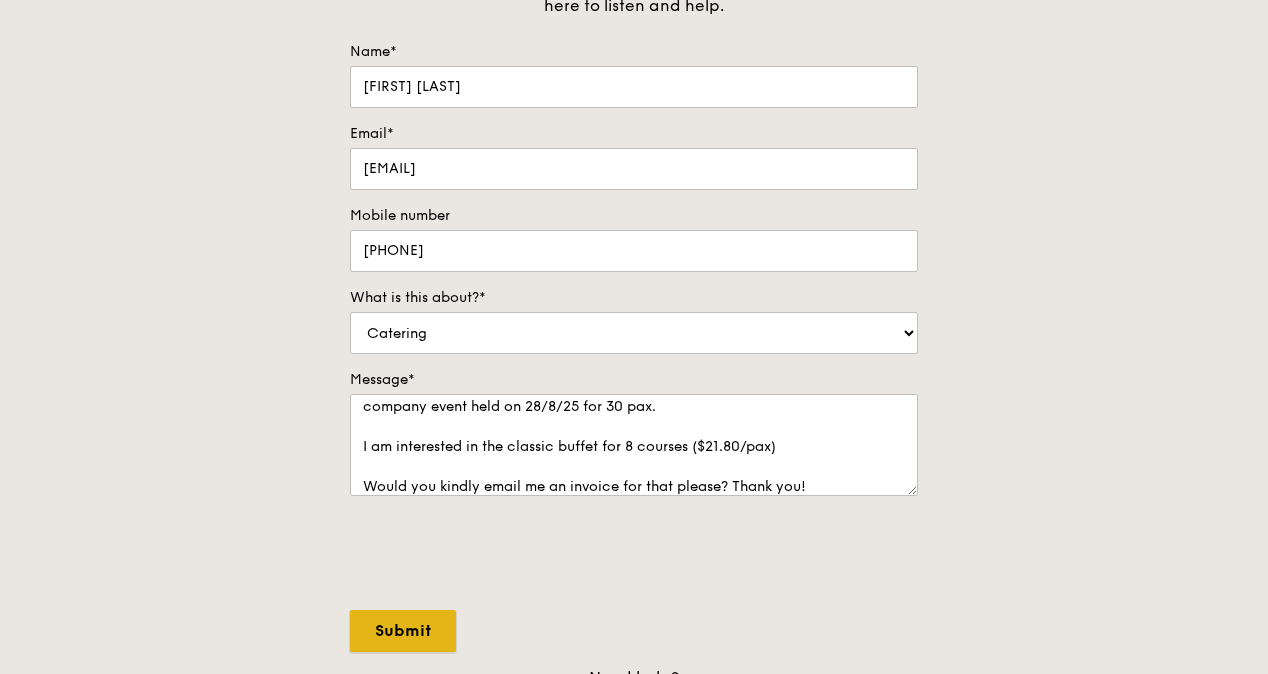 click on "Submit" at bounding box center [403, 631] 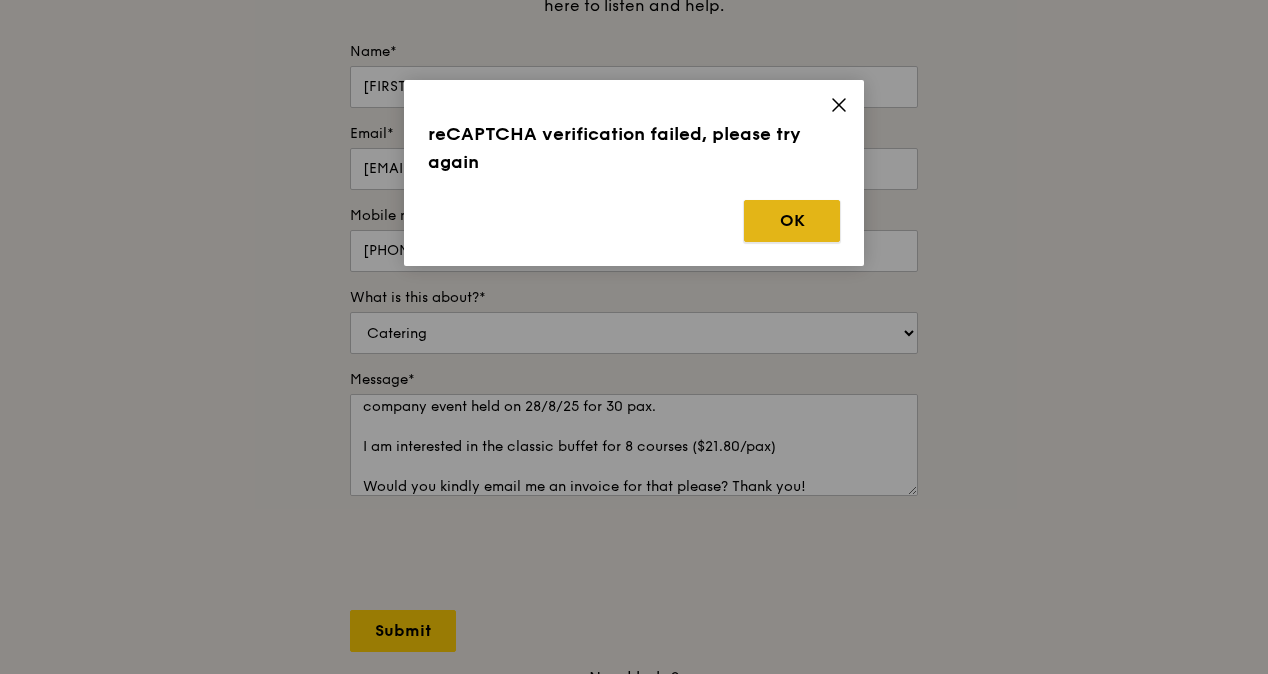 click on "OK" at bounding box center (792, 221) 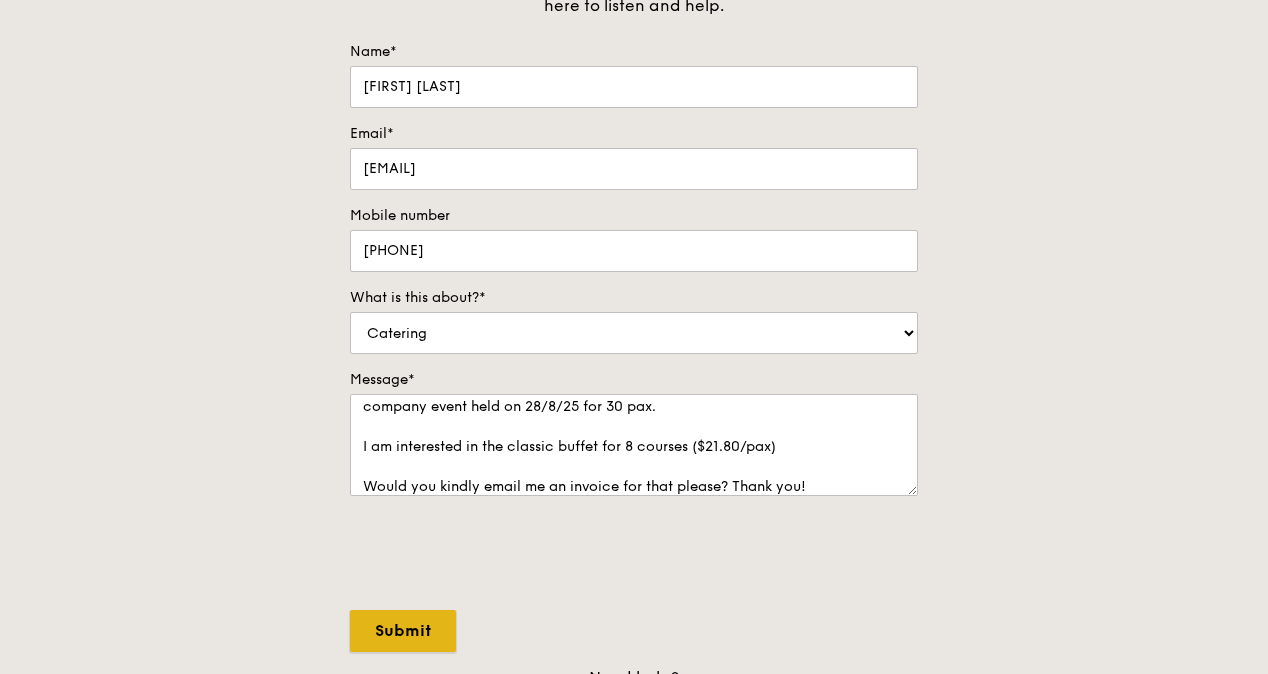 click on "Submit" at bounding box center (403, 631) 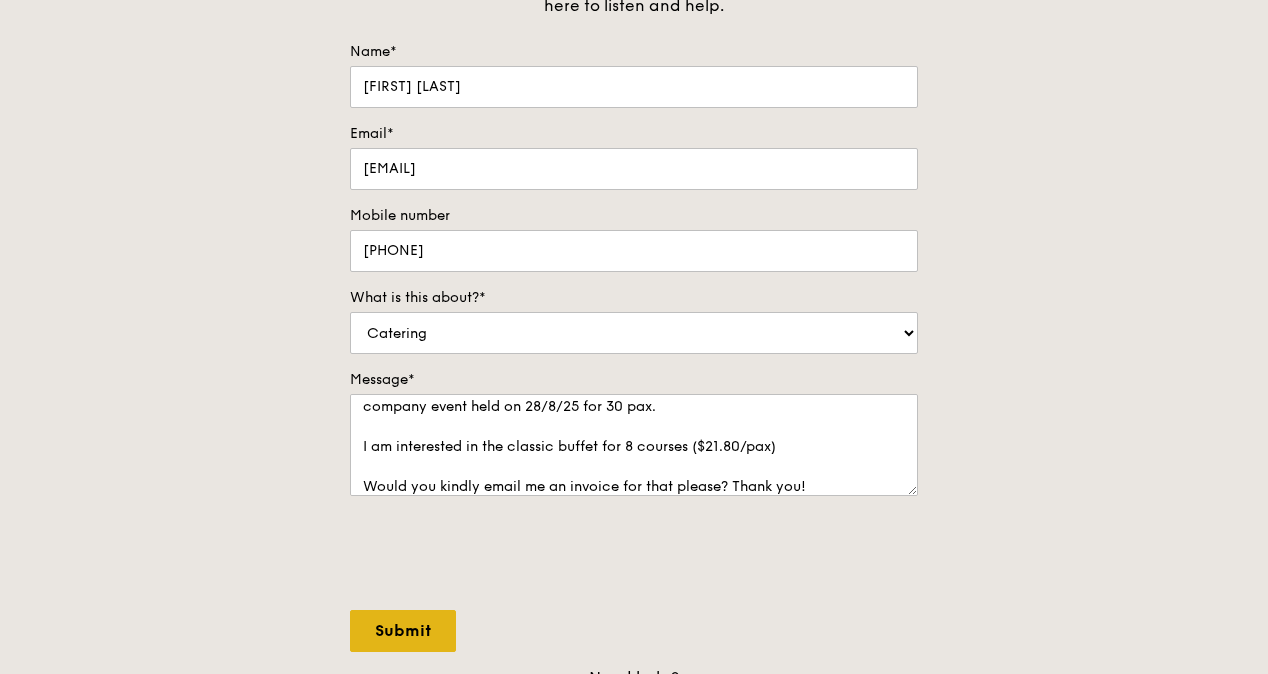select on "Food" 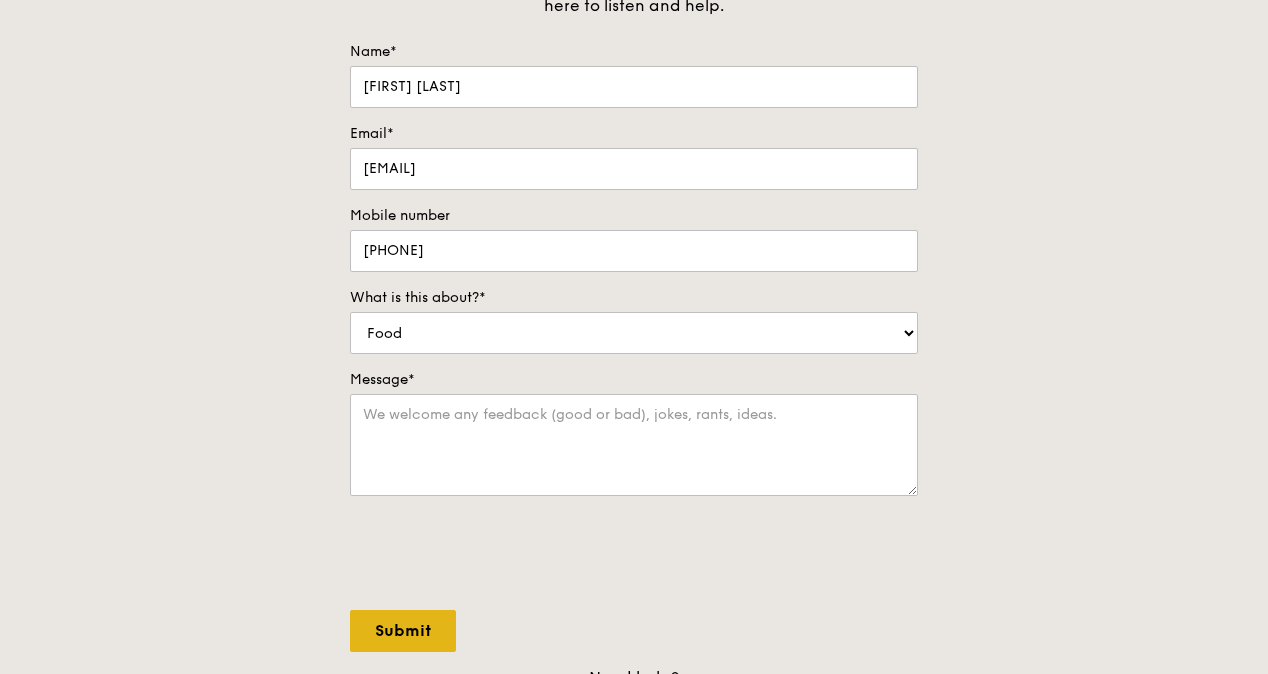 scroll, scrollTop: 0, scrollLeft: 0, axis: both 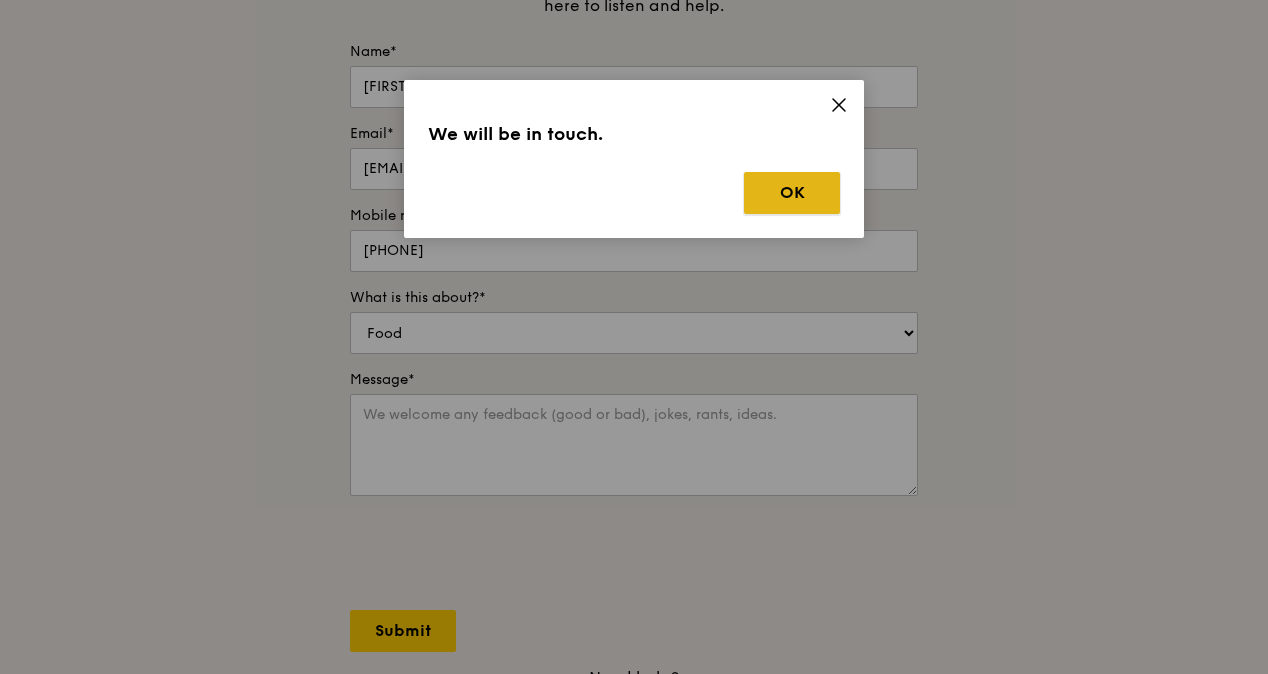 click on "OK" at bounding box center [792, 193] 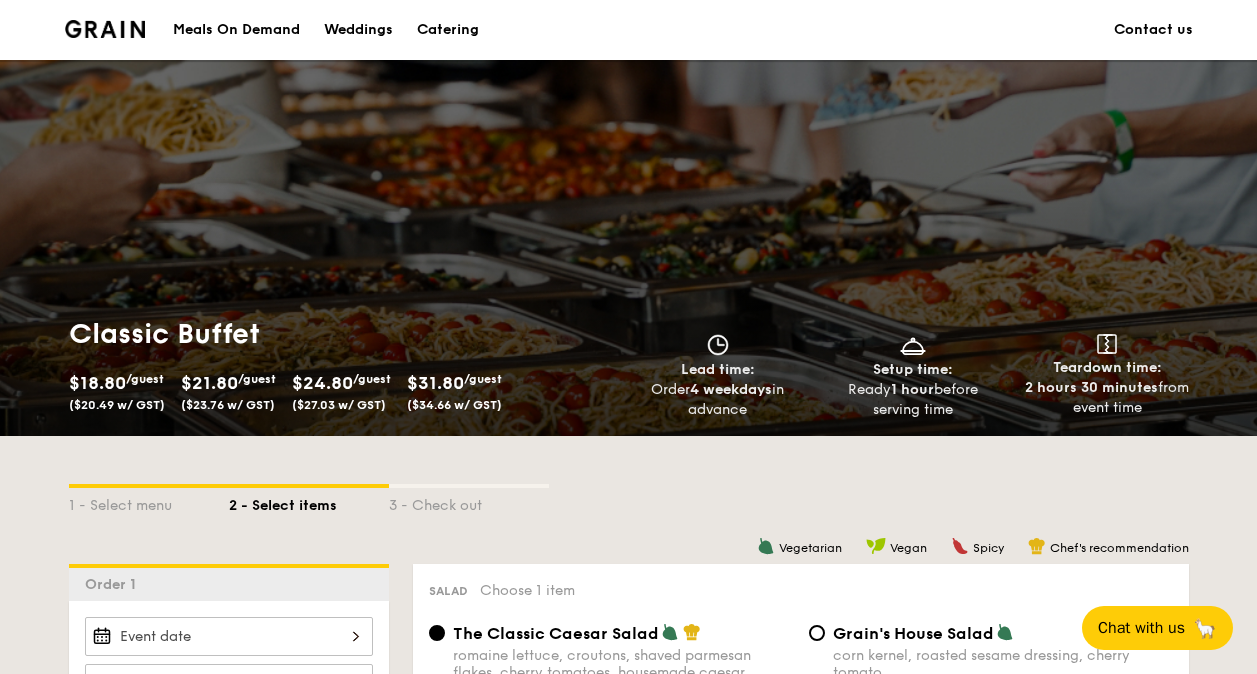 scroll, scrollTop: 618, scrollLeft: 0, axis: vertical 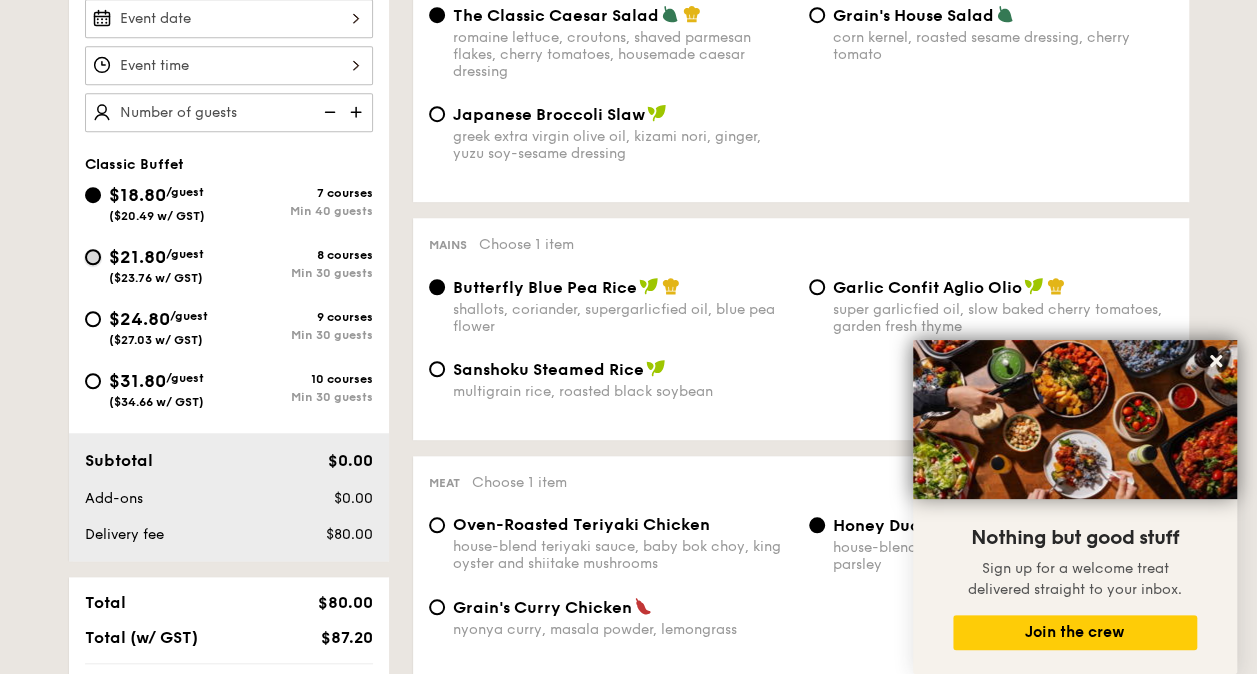 click on "$21.80
/guest
($23.76 w/ GST)
8 courses
Min 30 guests" at bounding box center (93, 257) 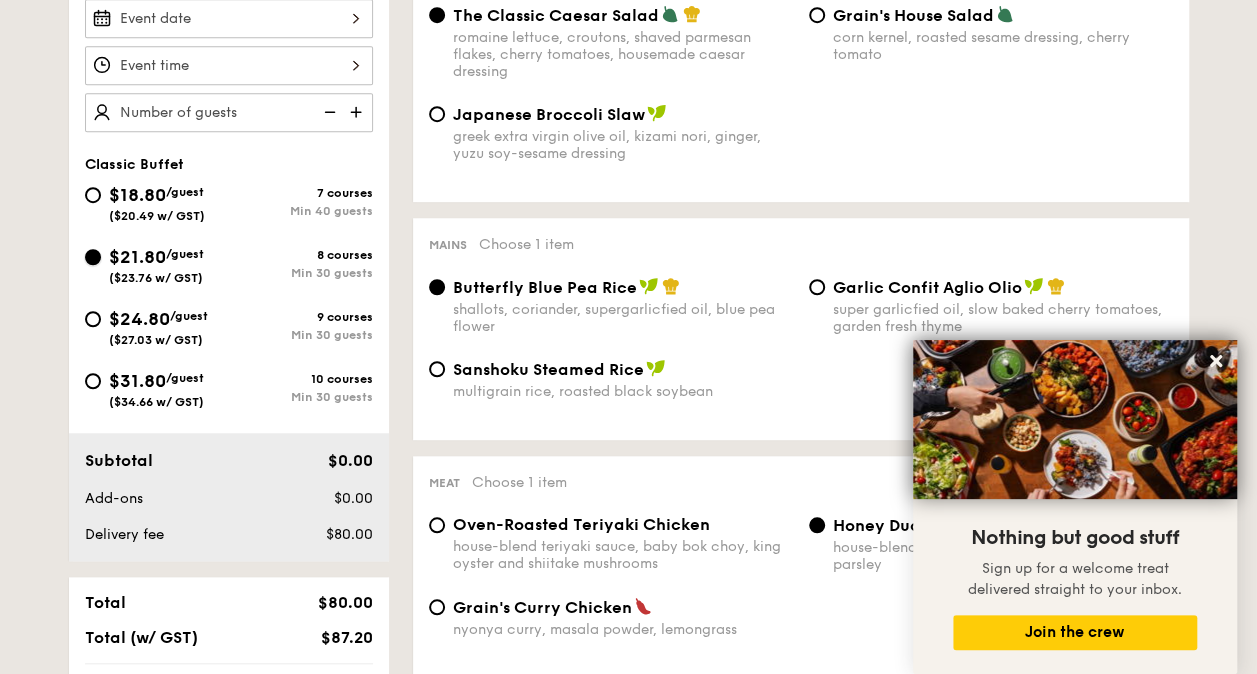 radio on "true" 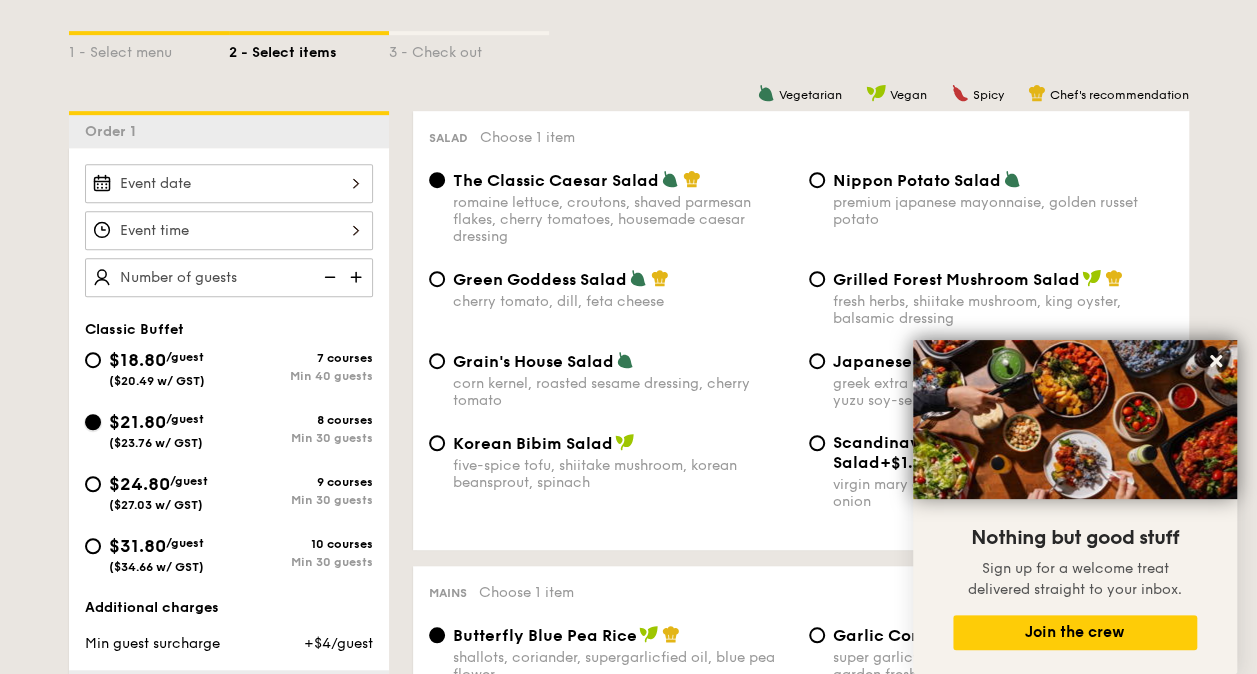 scroll, scrollTop: 448, scrollLeft: 0, axis: vertical 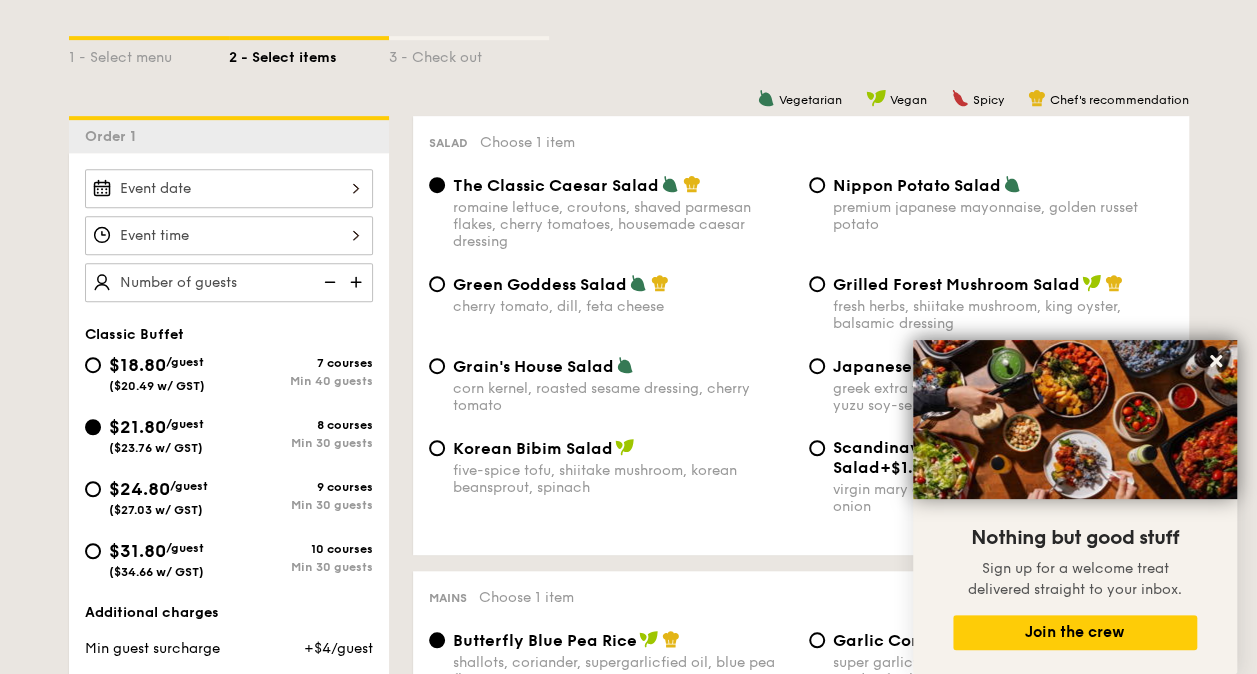 click at bounding box center [229, 188] 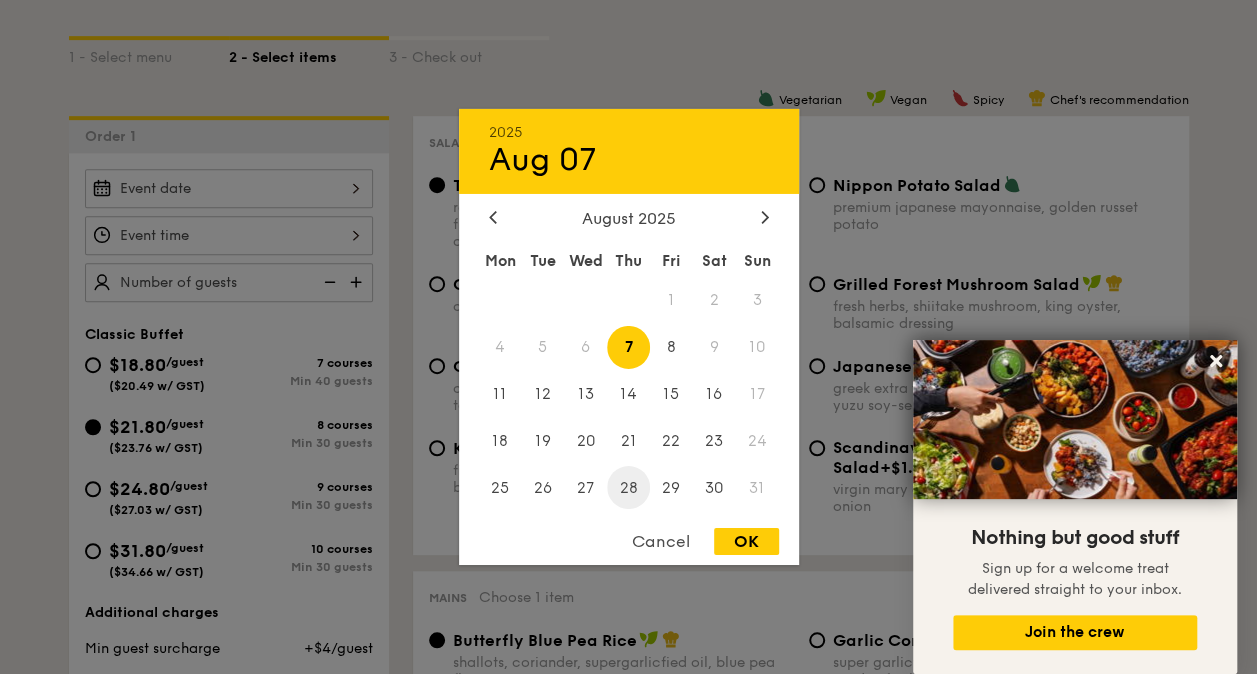 click on "28" at bounding box center [628, 487] 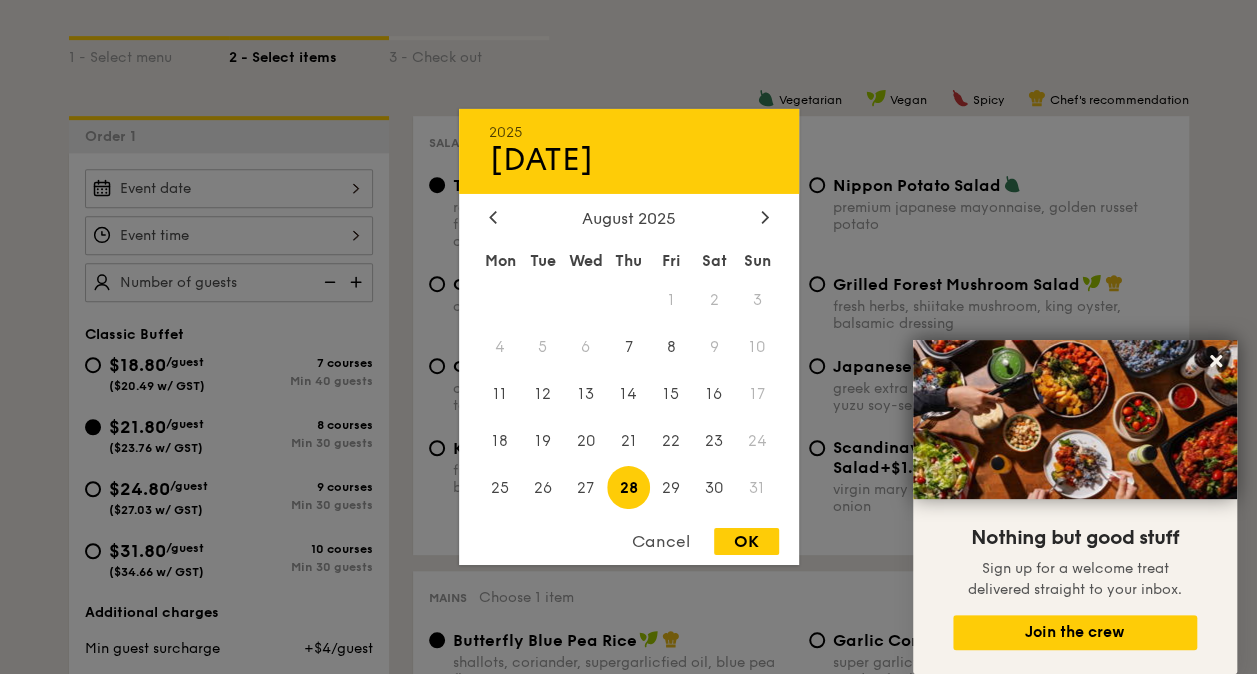 click on "OK" at bounding box center [746, 541] 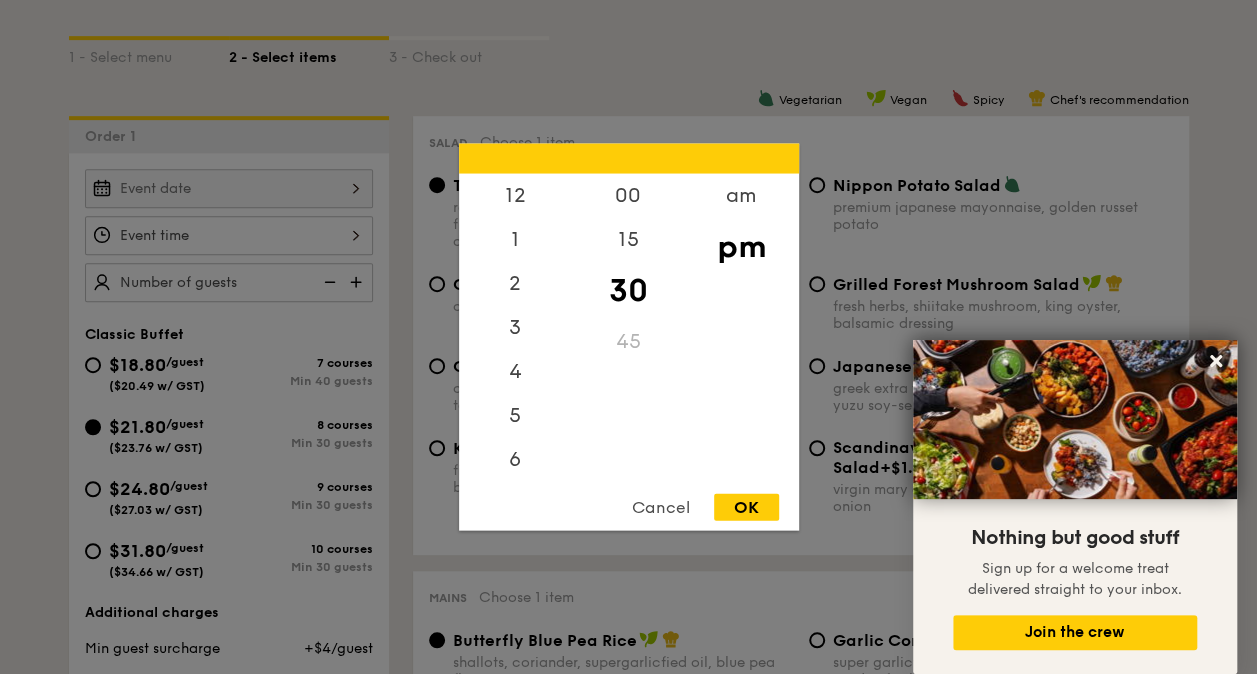 click on "12 1 2 3 4 5 6 7 8 9 10 11   00 15 30 45   am   pm   Cancel   OK" at bounding box center [229, 235] 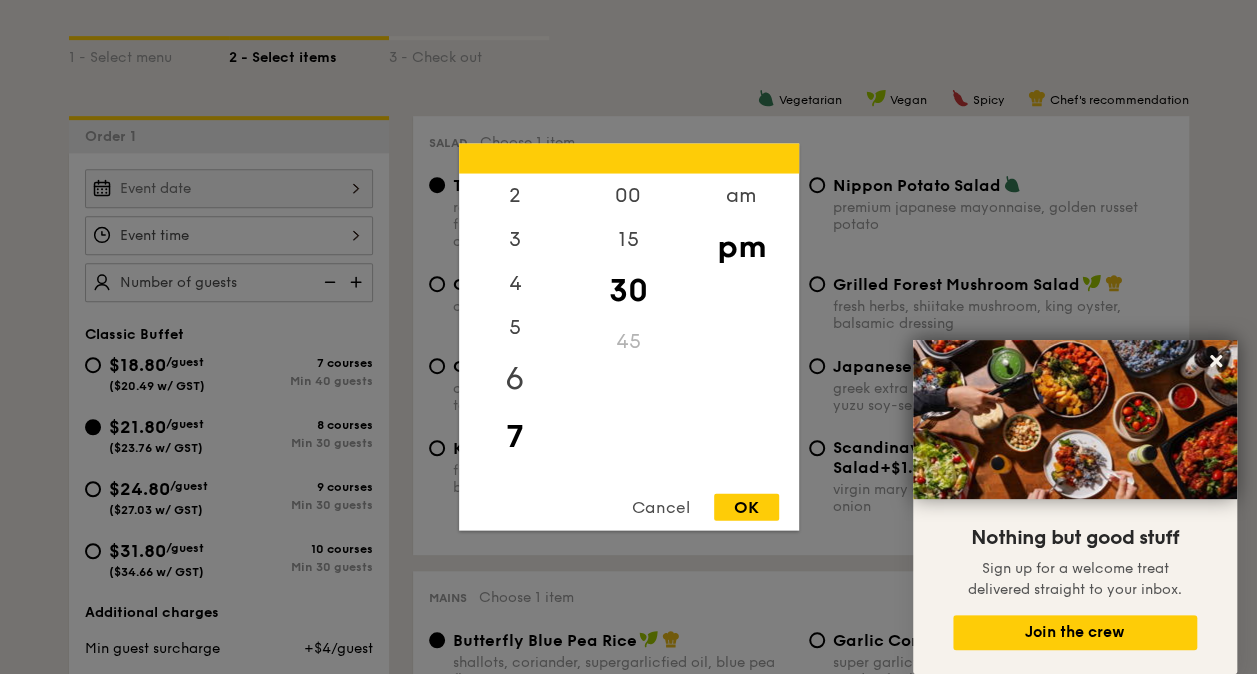 scroll, scrollTop: 236, scrollLeft: 0, axis: vertical 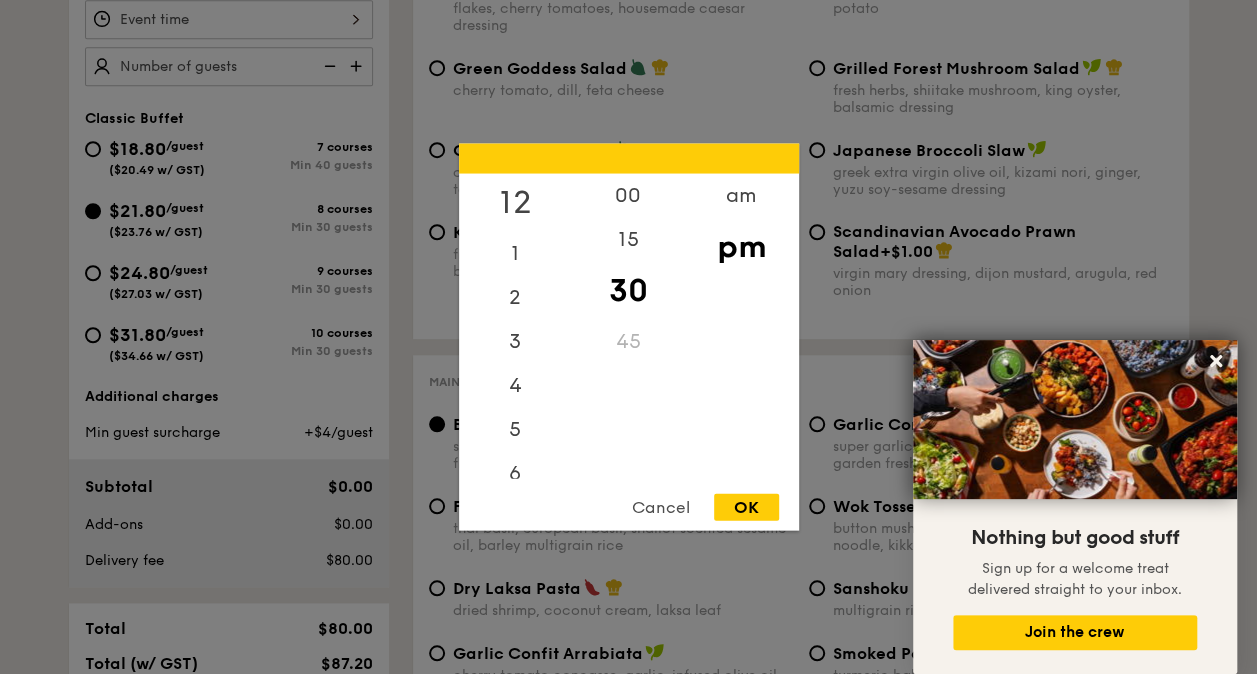 click on "12" at bounding box center (515, 203) 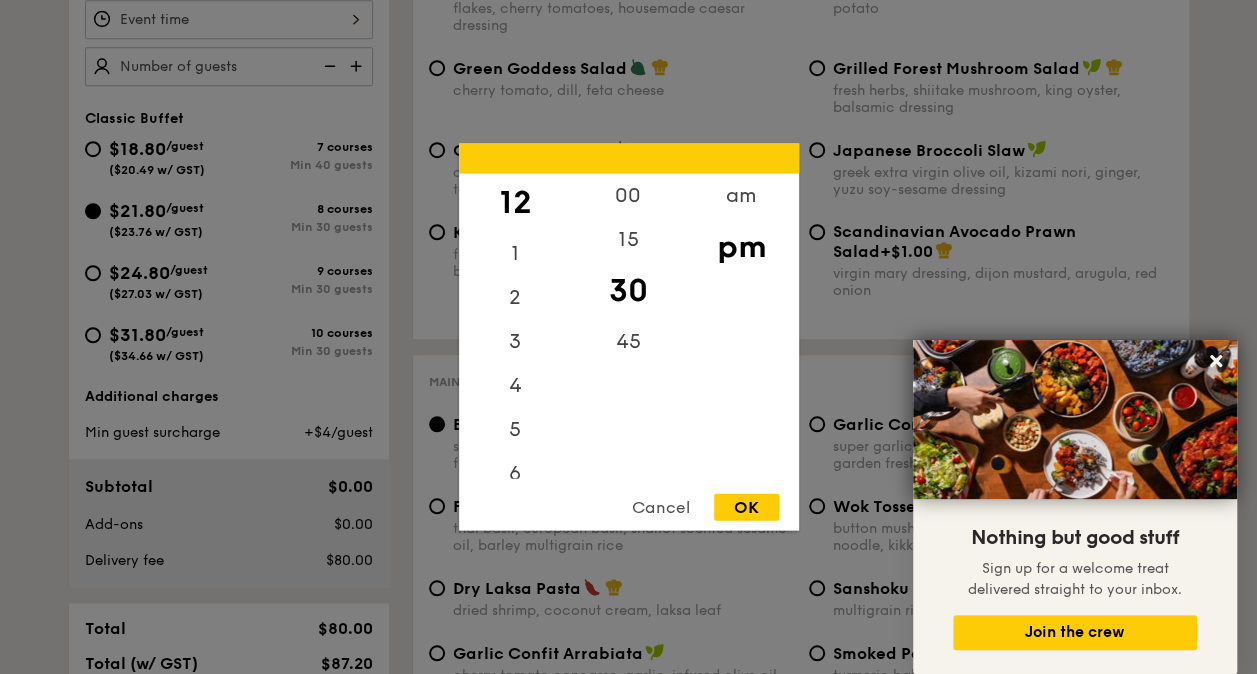 click on "OK" at bounding box center (746, 507) 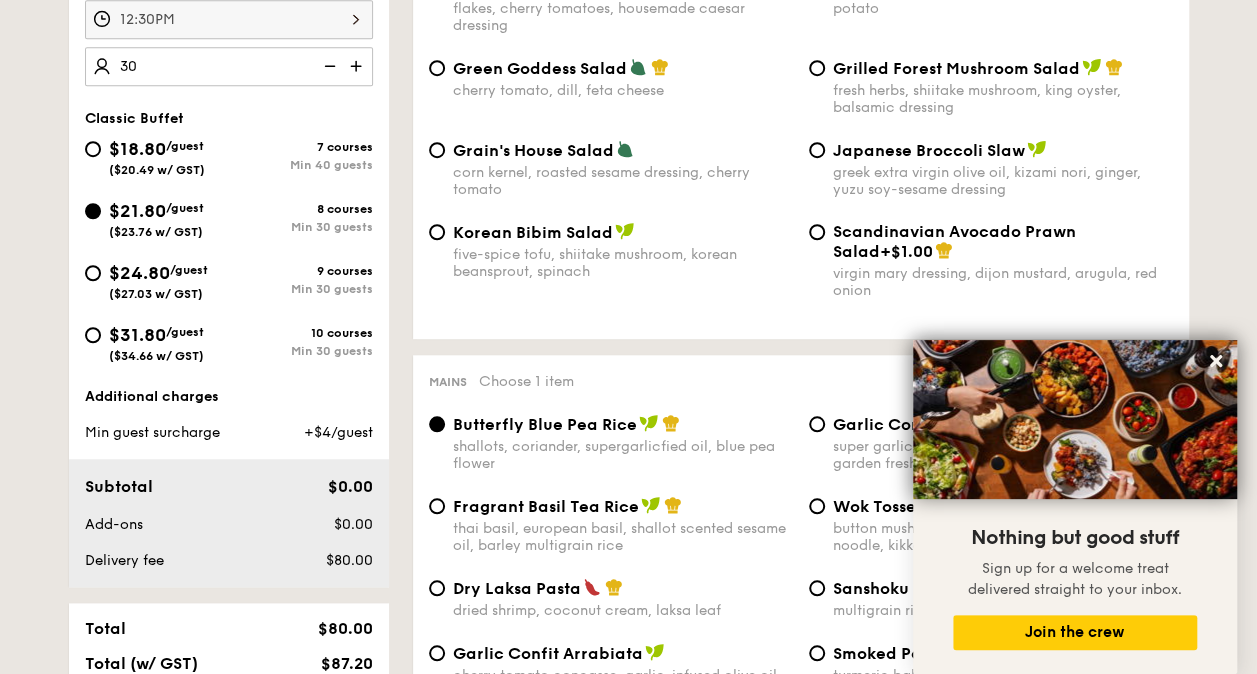 type on "30 guests" 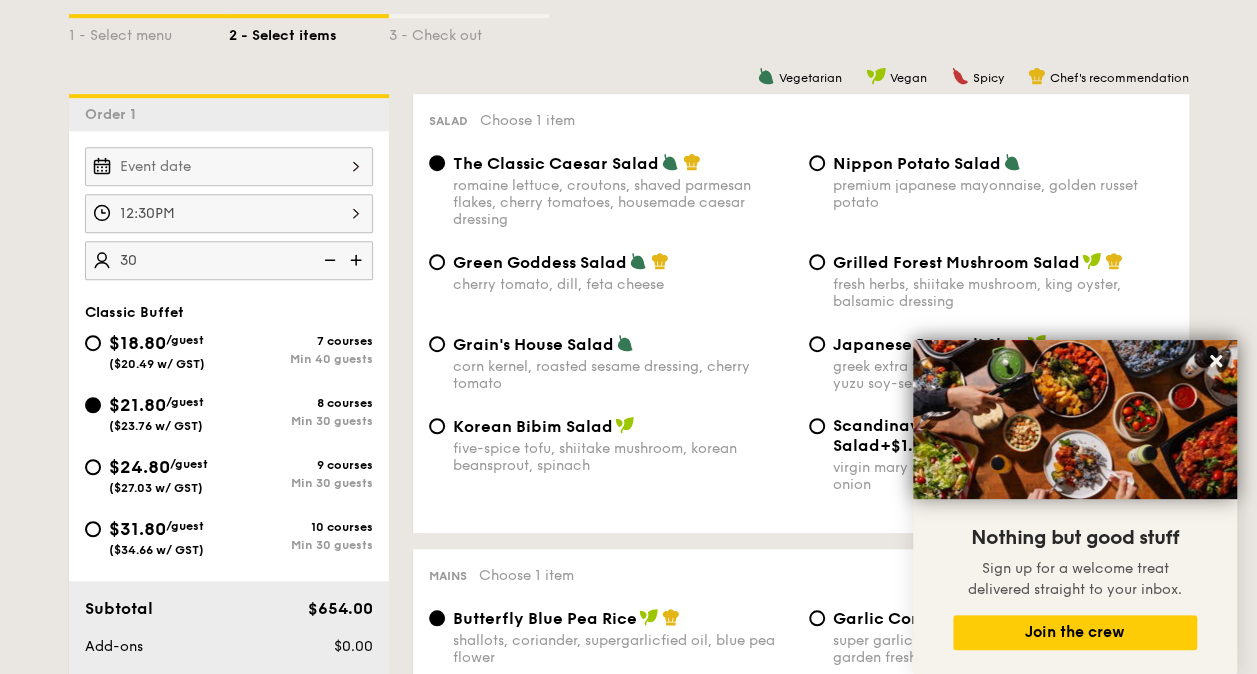 scroll, scrollTop: 467, scrollLeft: 0, axis: vertical 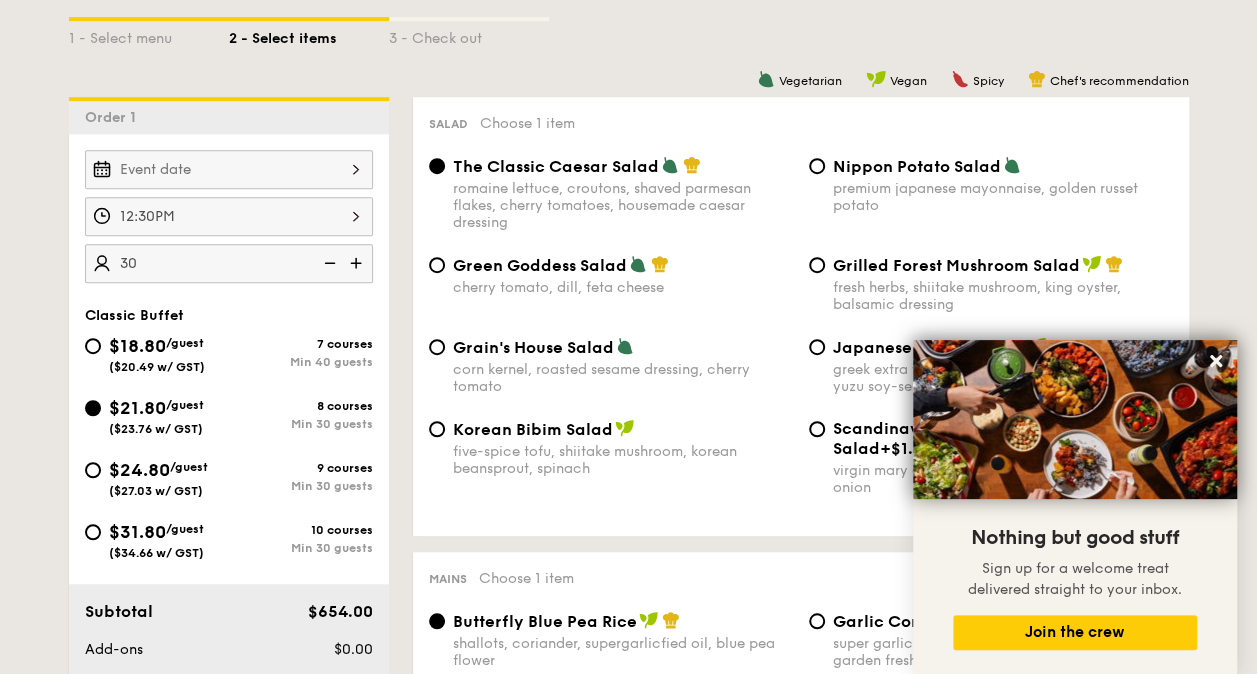 click at bounding box center (1075, 419) 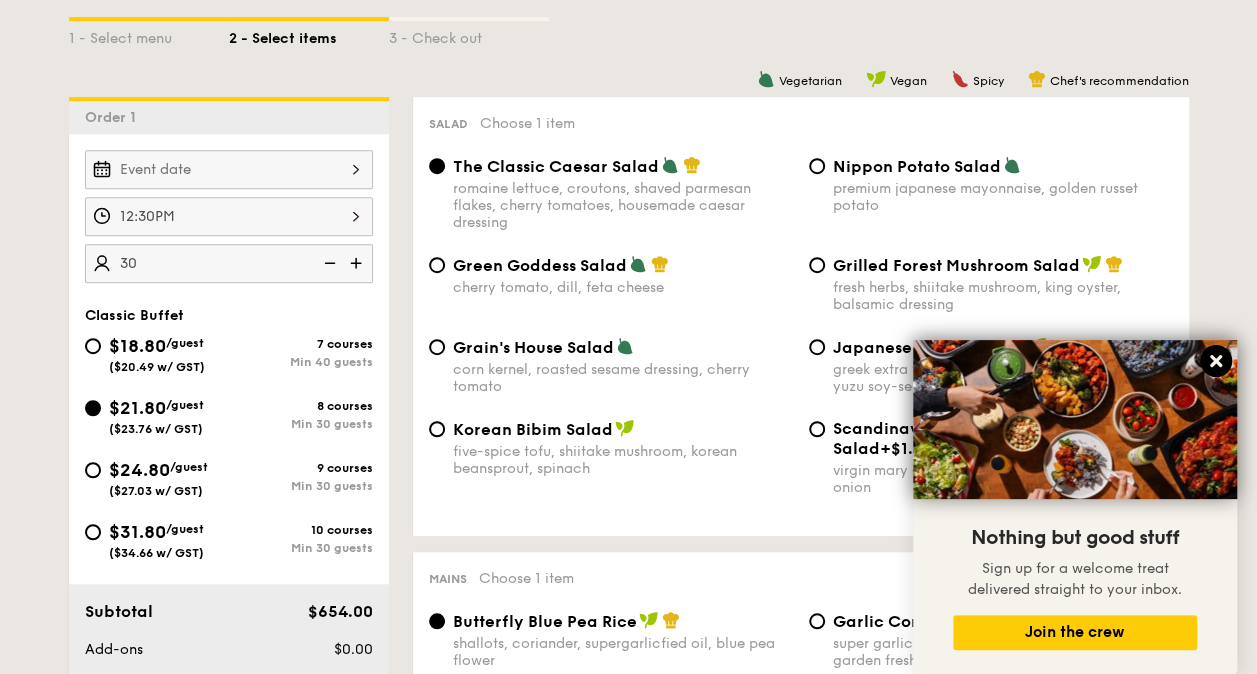 click 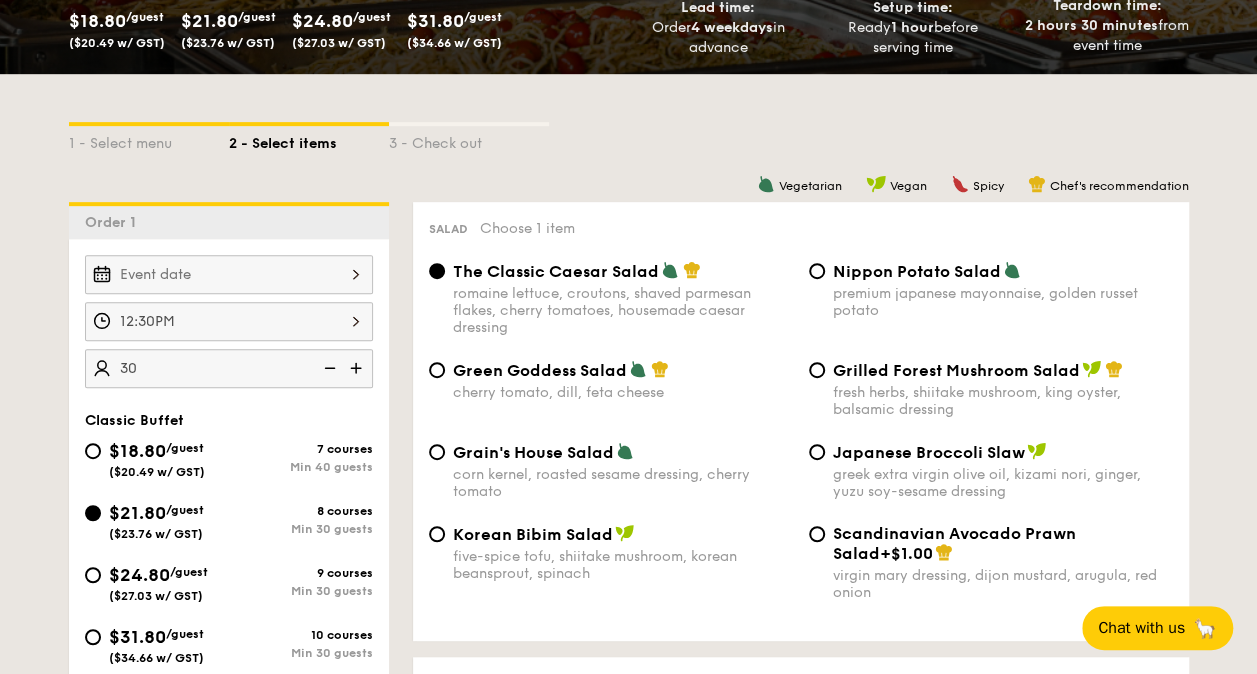 scroll, scrollTop: 361, scrollLeft: 0, axis: vertical 